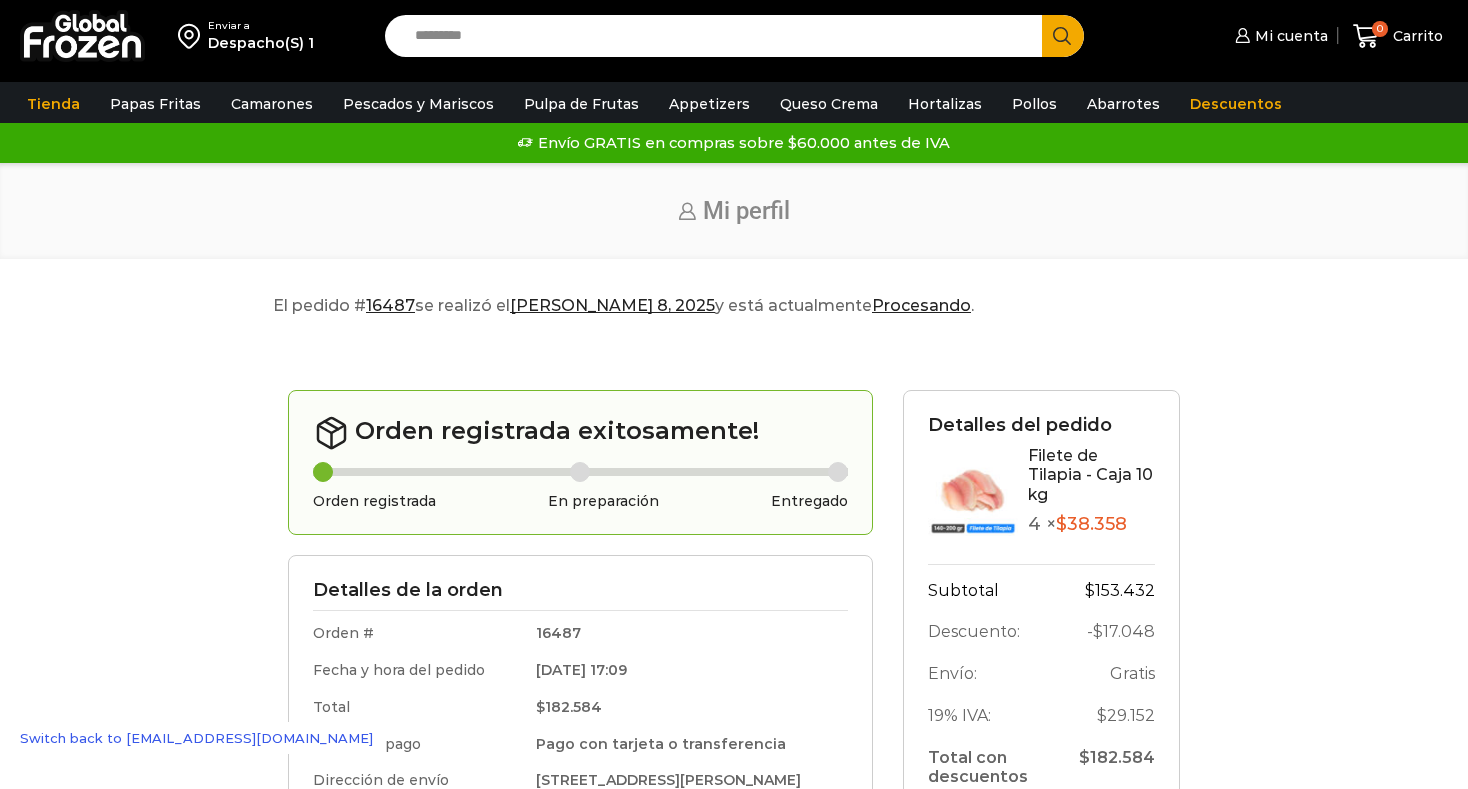 scroll, scrollTop: 19, scrollLeft: 0, axis: vertical 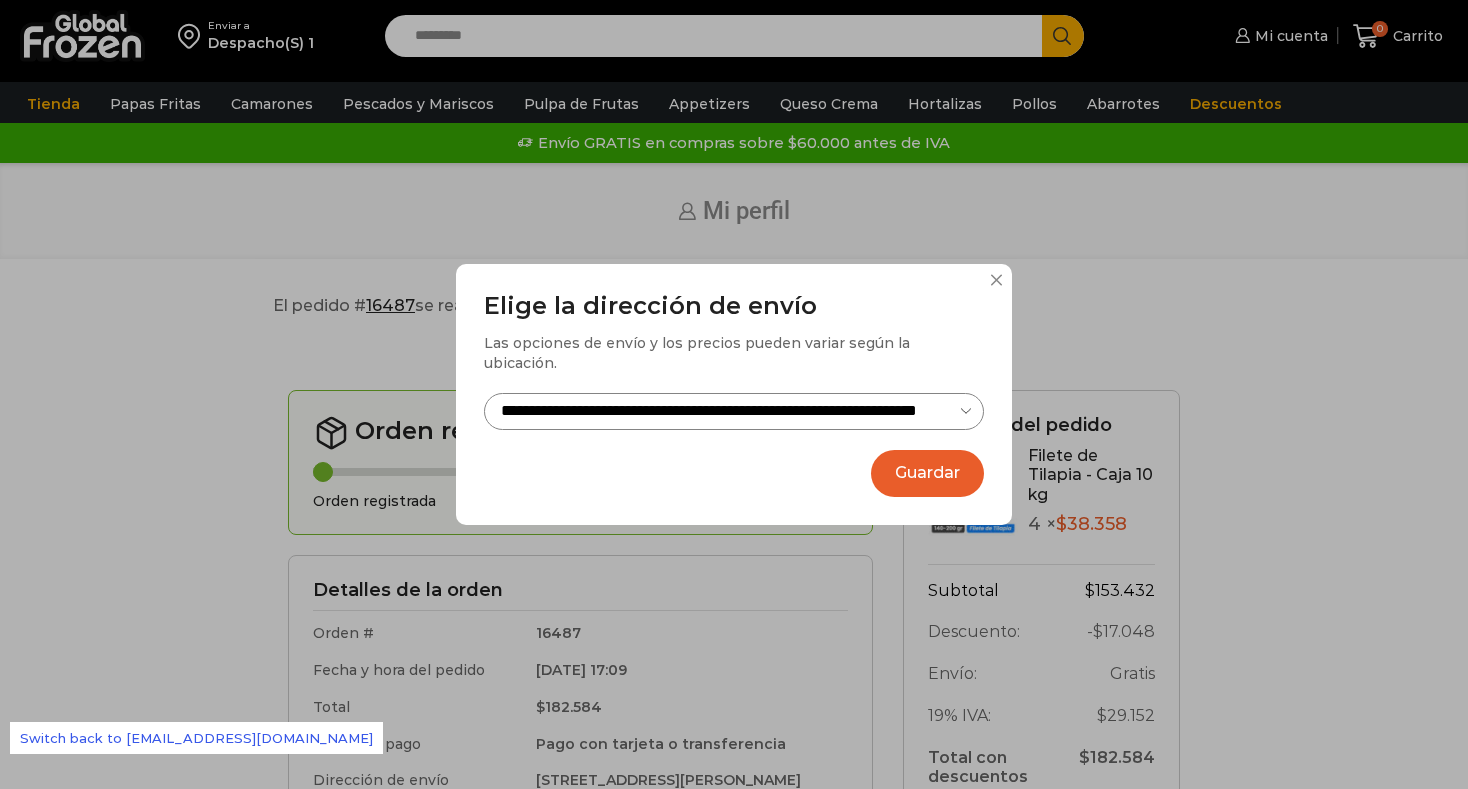 click on "**********" at bounding box center [734, 411] 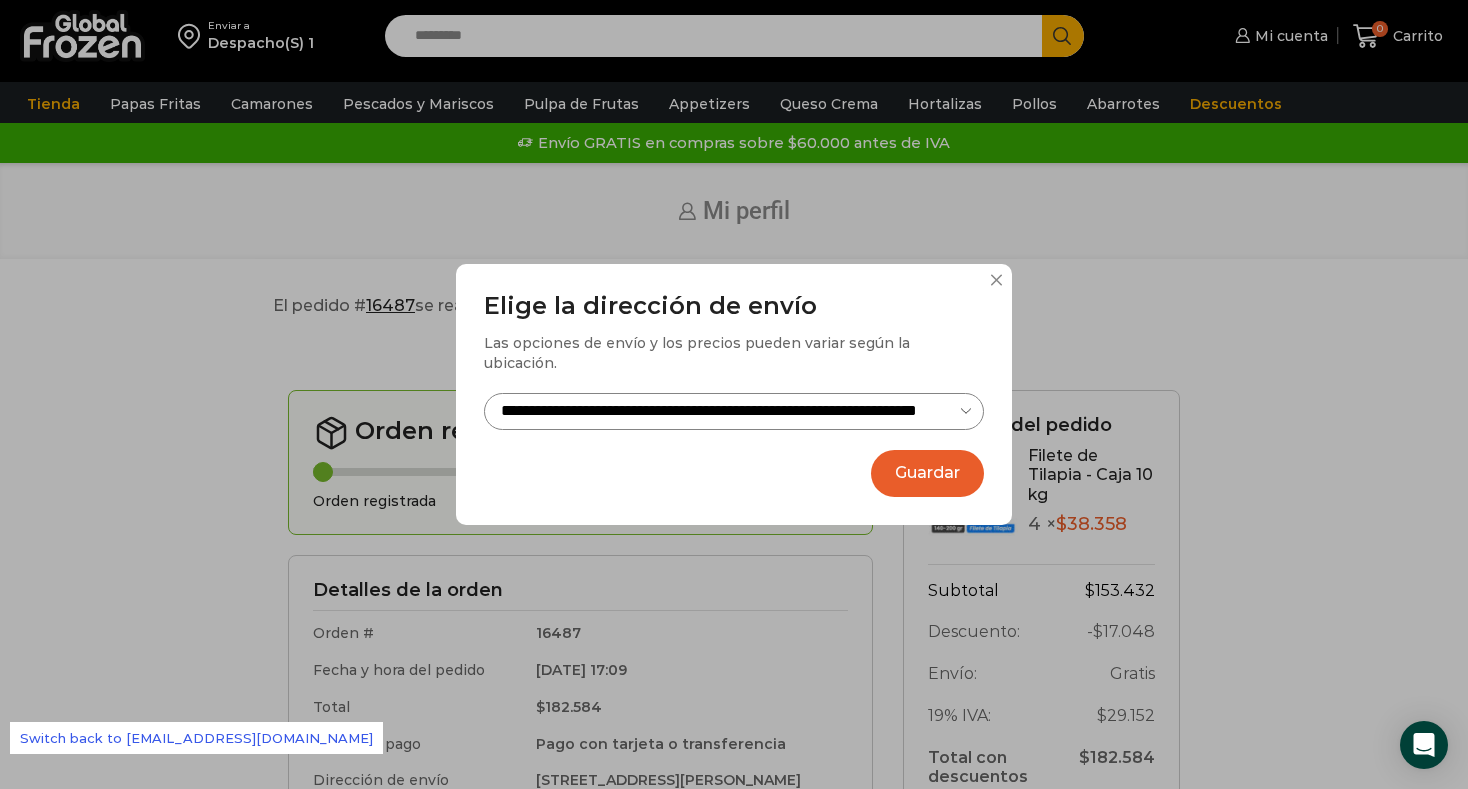 click on "**********" at bounding box center [734, 411] 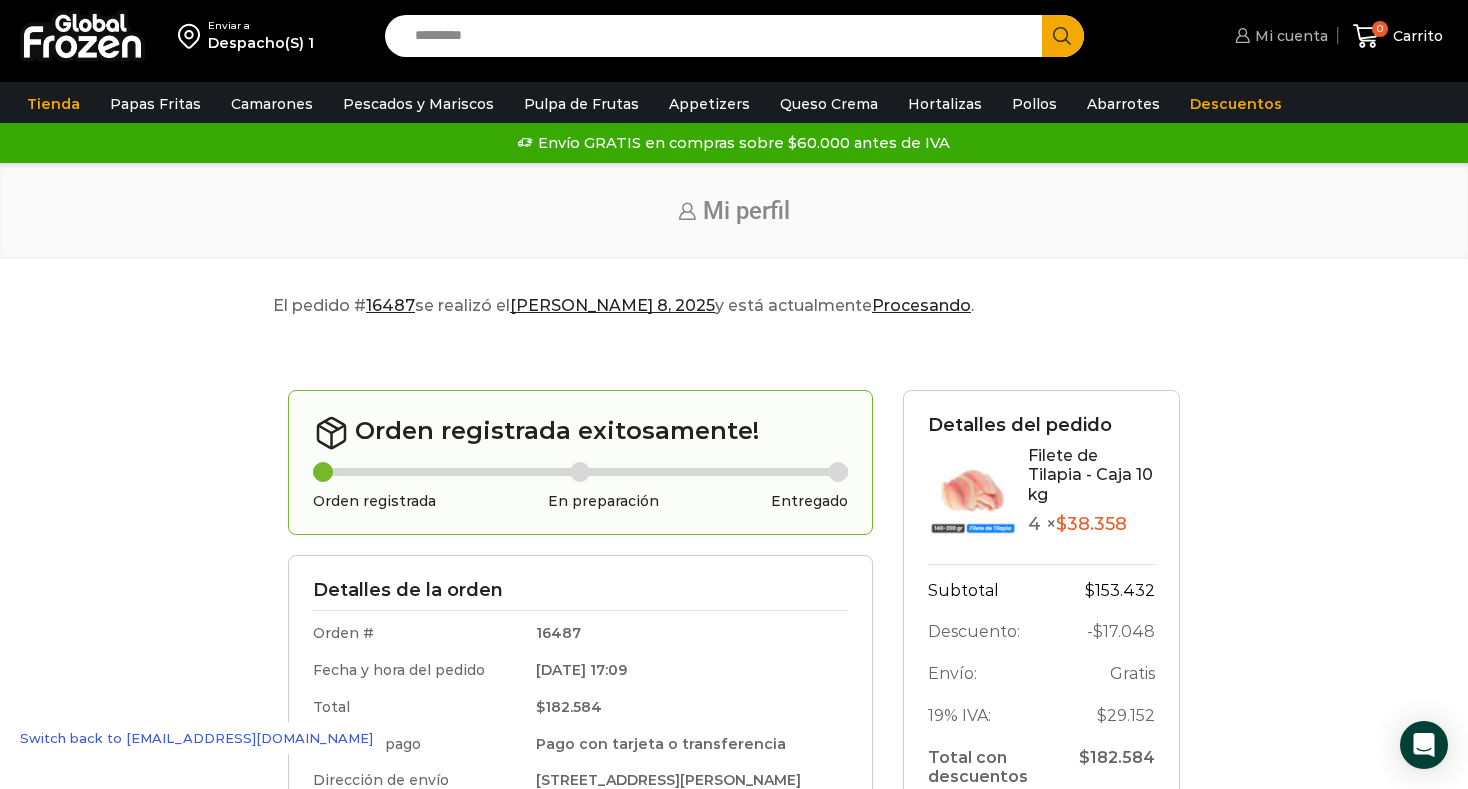 click on "Mi cuenta" at bounding box center (1289, 36) 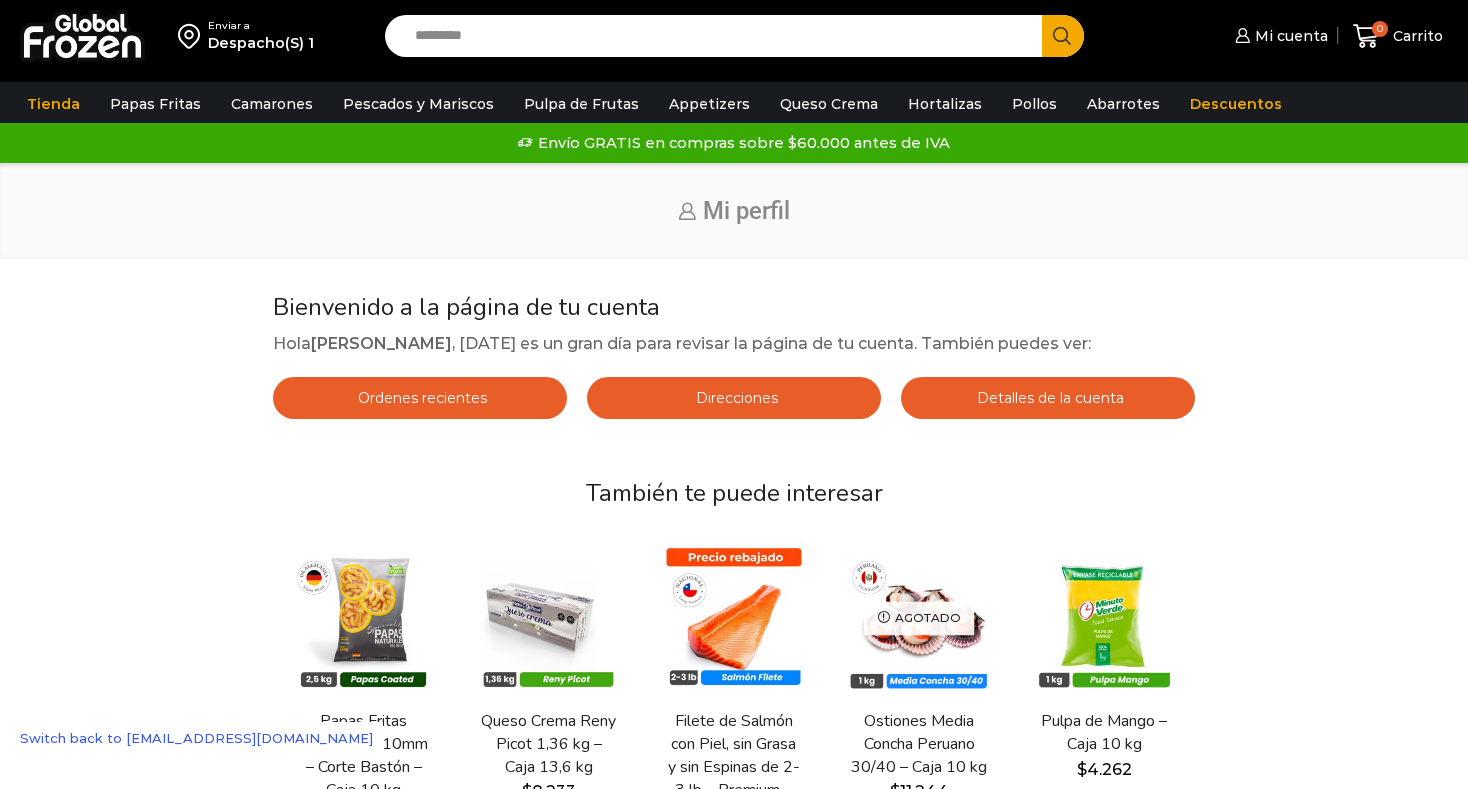 scroll, scrollTop: 0, scrollLeft: 0, axis: both 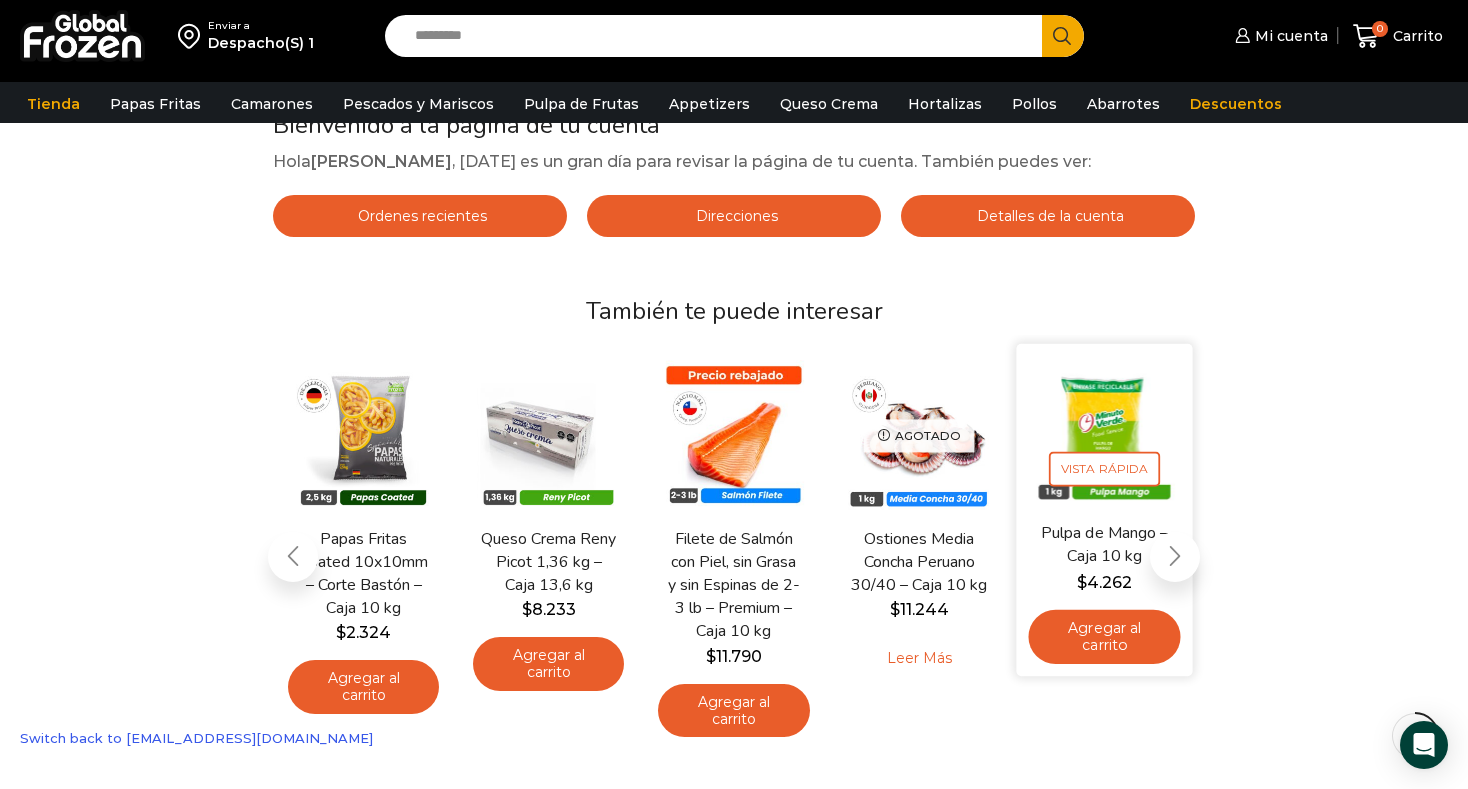 click on "Agregar al carrito" at bounding box center (1104, 637) 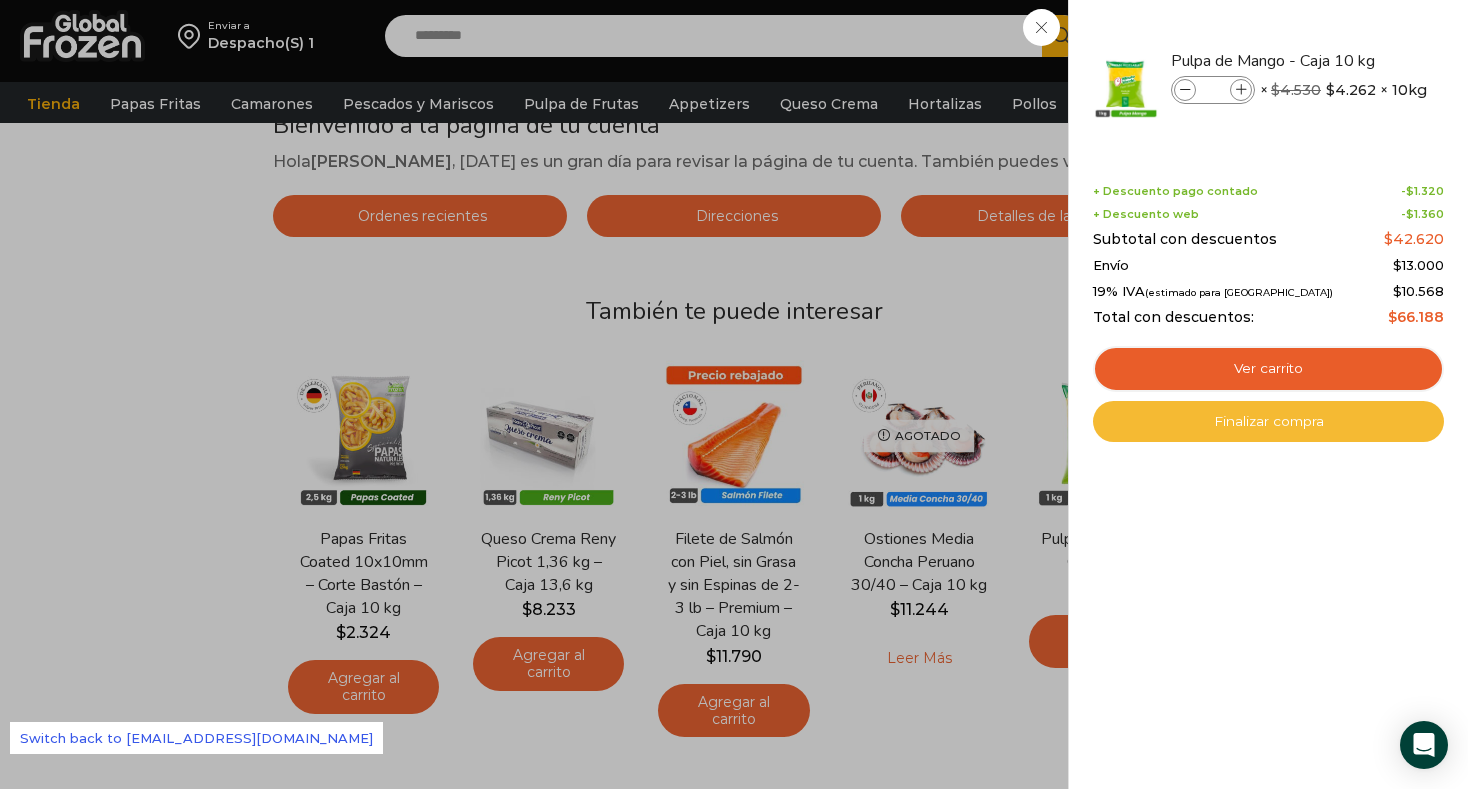 click on "Finalizar compra" at bounding box center [1268, 422] 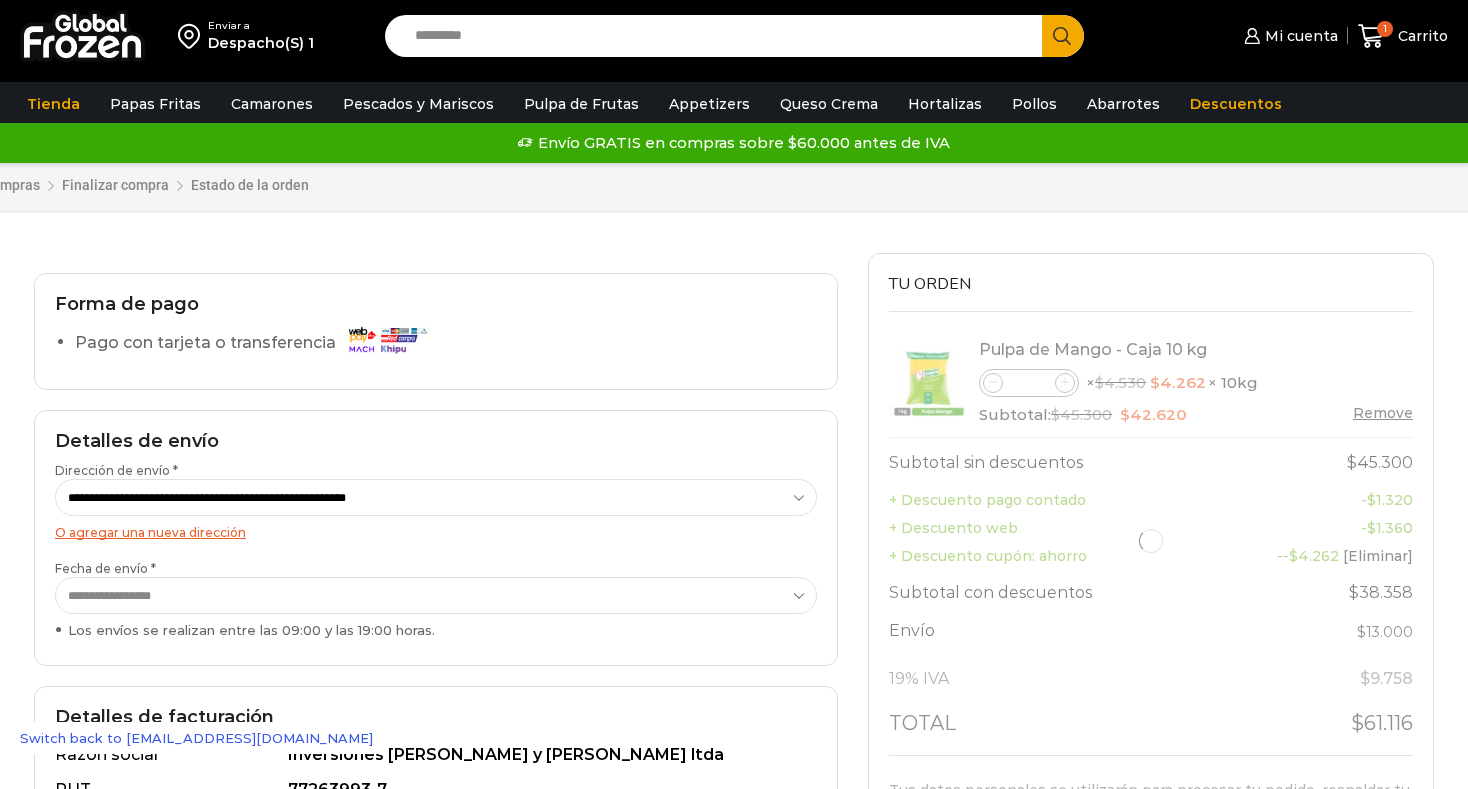 scroll, scrollTop: 0, scrollLeft: 0, axis: both 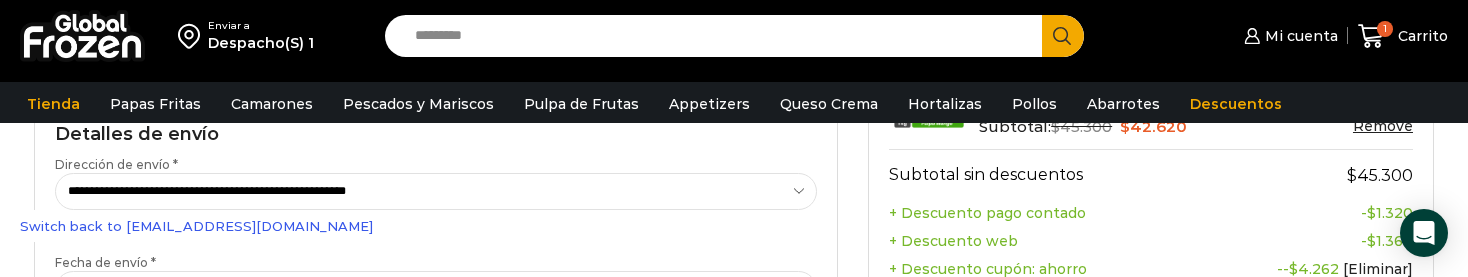 click on "**********" at bounding box center [436, 191] 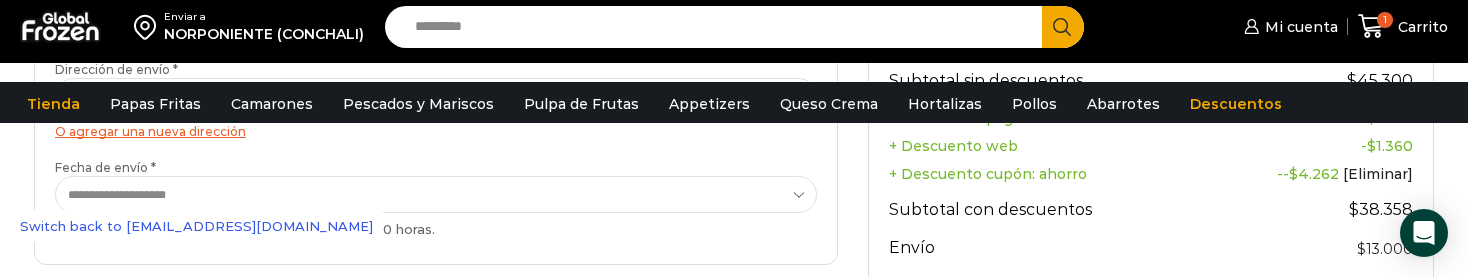 scroll, scrollTop: 316, scrollLeft: 0, axis: vertical 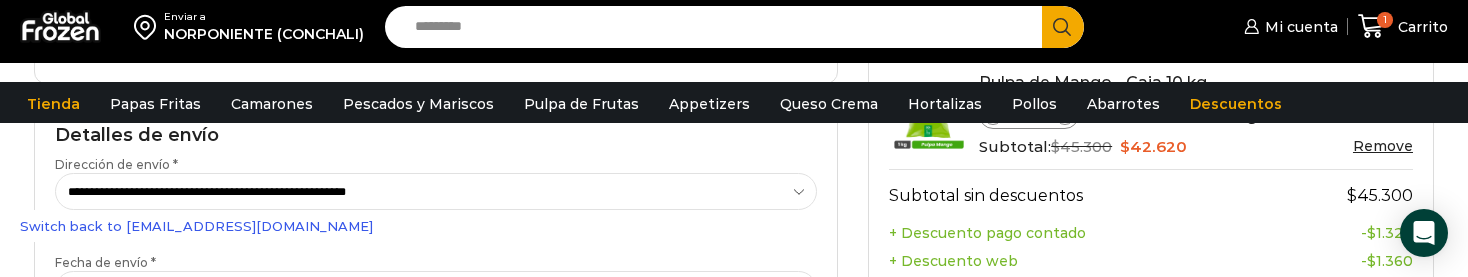 click on "**********" at bounding box center [436, 191] 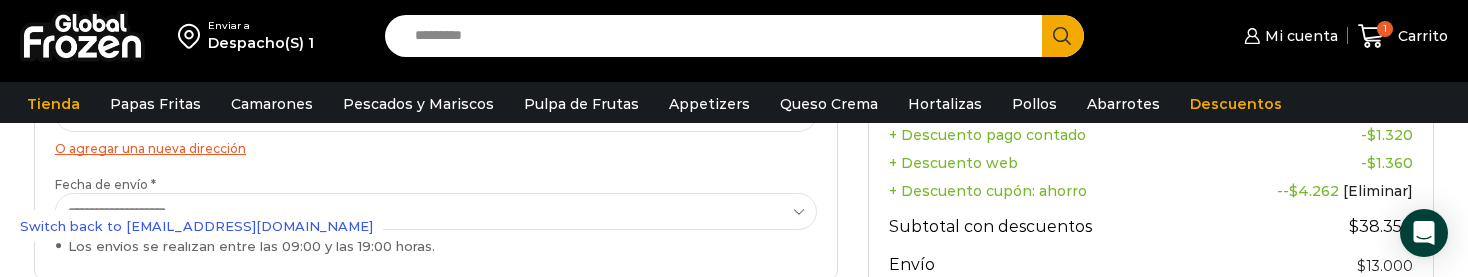scroll, scrollTop: 415, scrollLeft: 0, axis: vertical 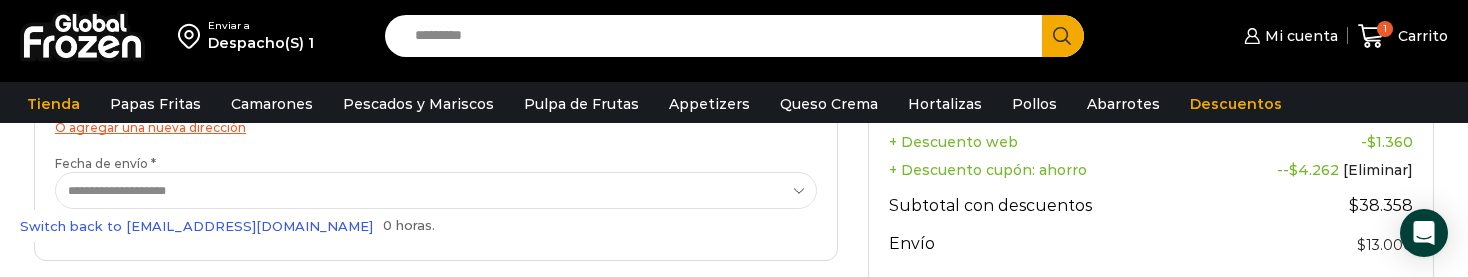 click on "**********" at bounding box center [436, 190] 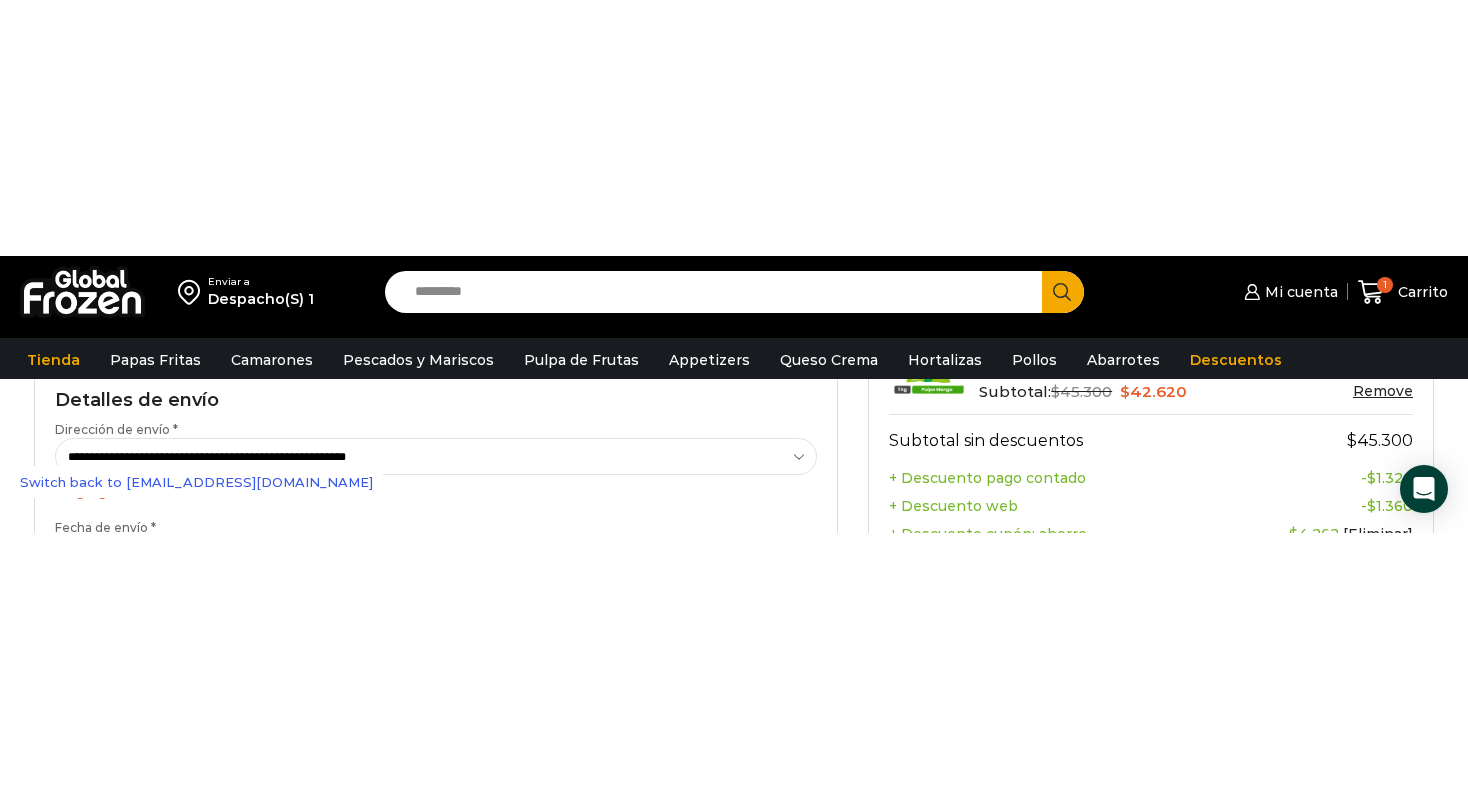 scroll, scrollTop: 303, scrollLeft: 0, axis: vertical 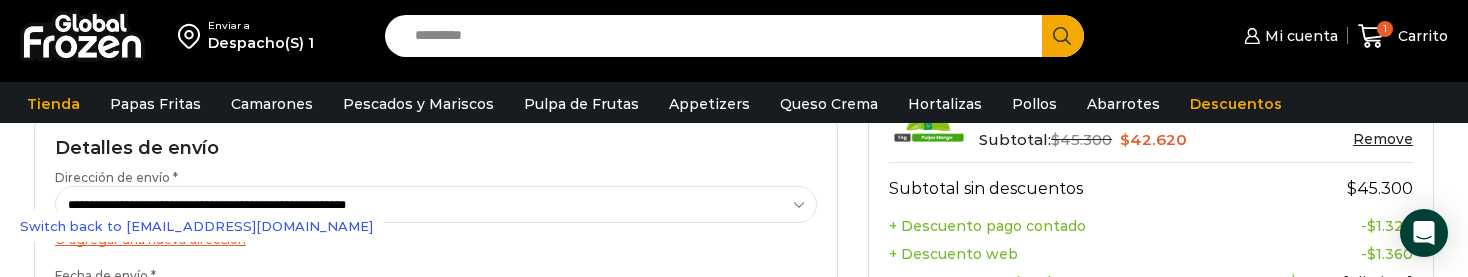 click on "**********" at bounding box center [436, 204] 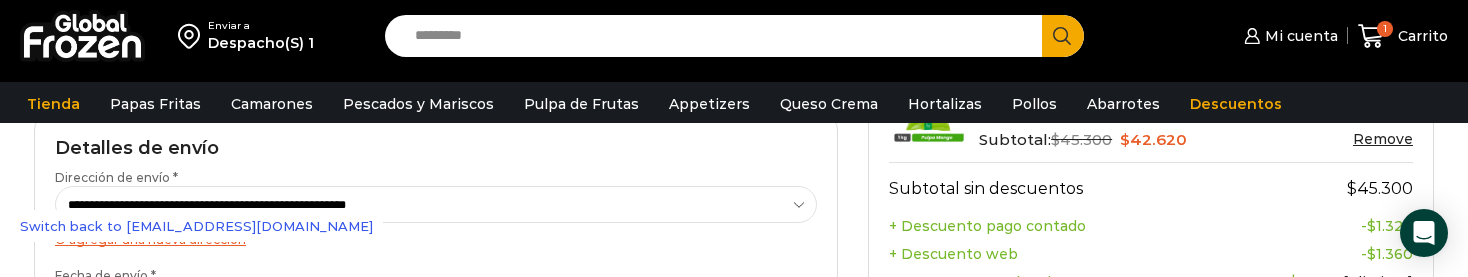 click on "**********" at bounding box center (436, 204) 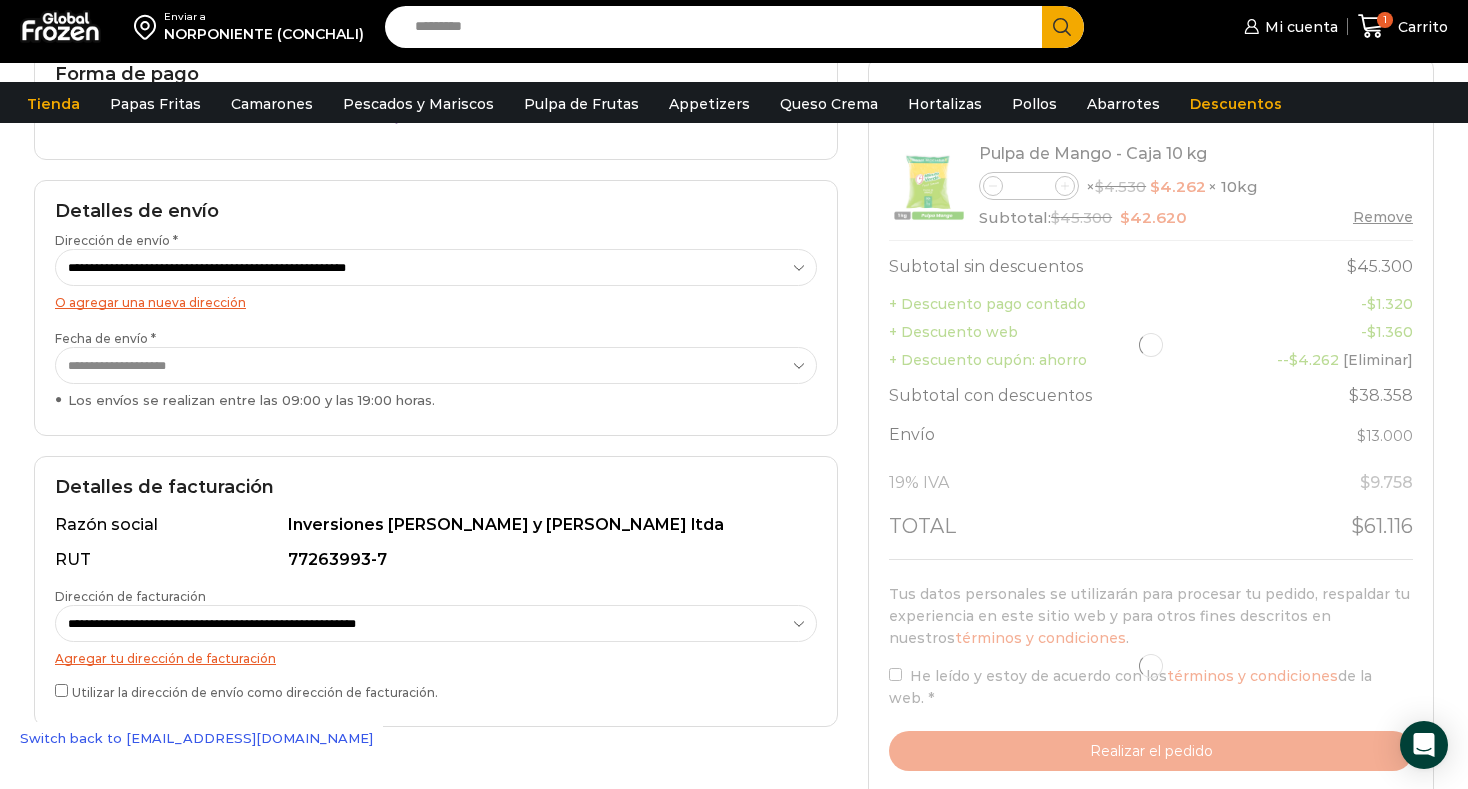 scroll, scrollTop: 173, scrollLeft: 0, axis: vertical 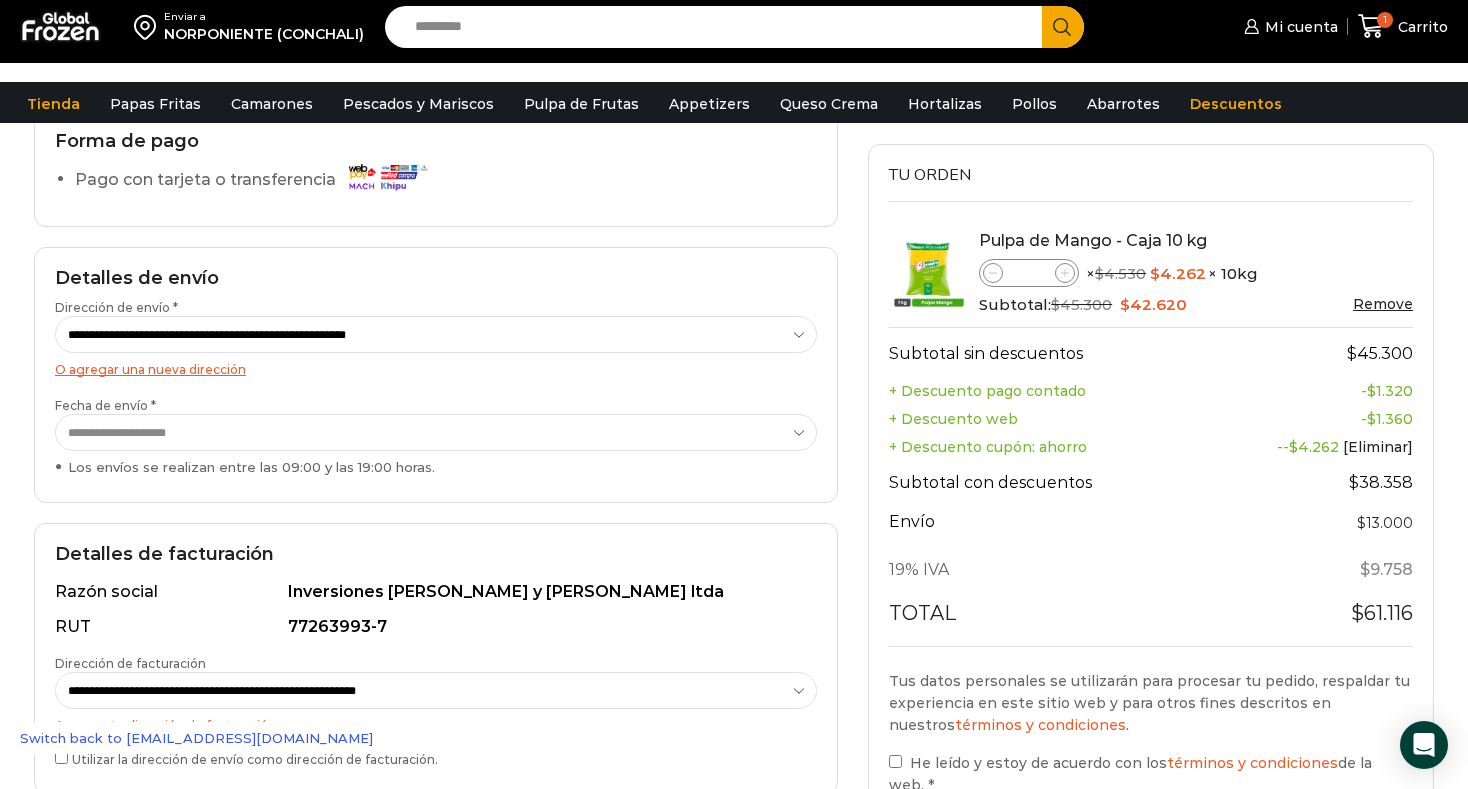 click on "**********" at bounding box center (436, 432) 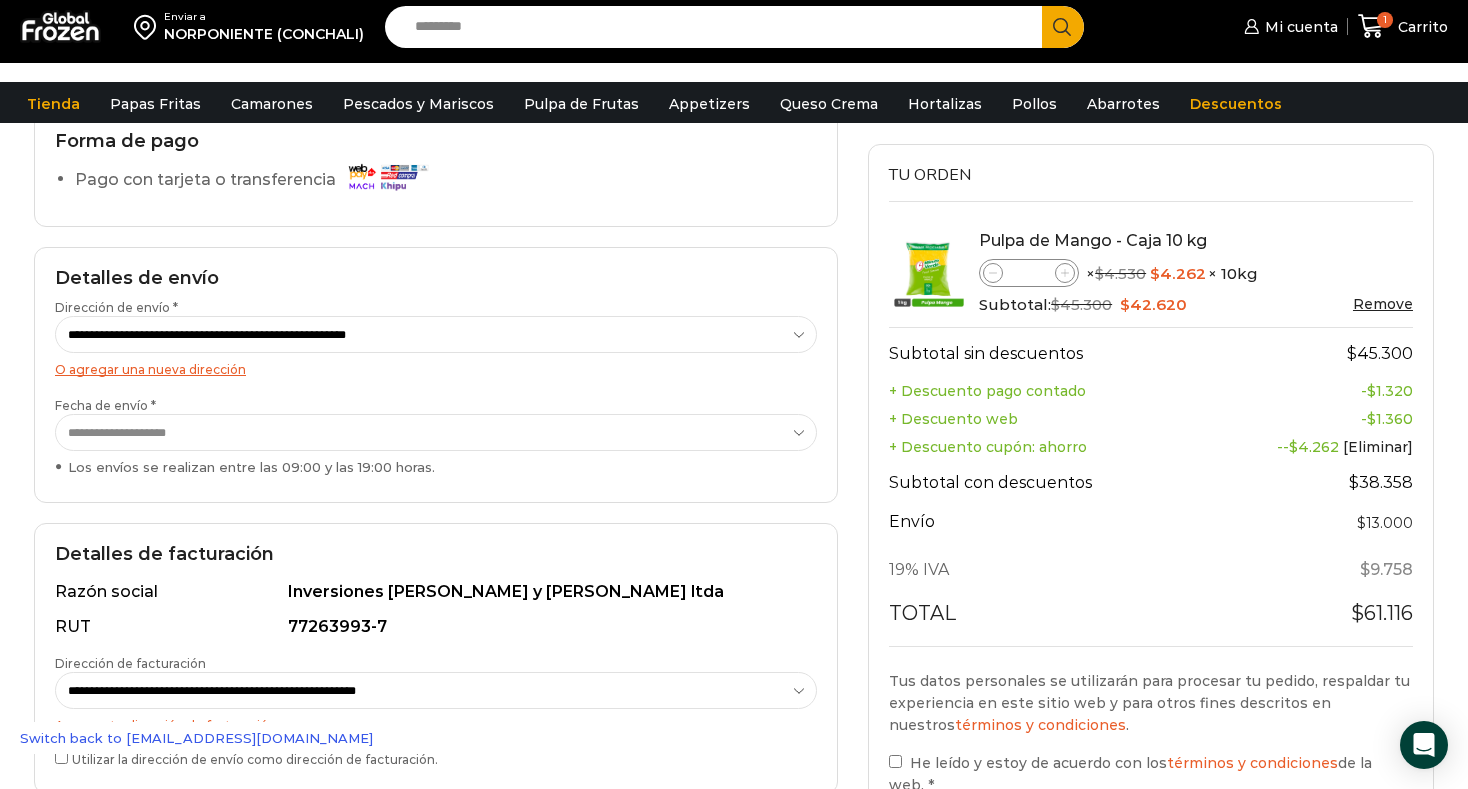 click on "**********" at bounding box center [436, 334] 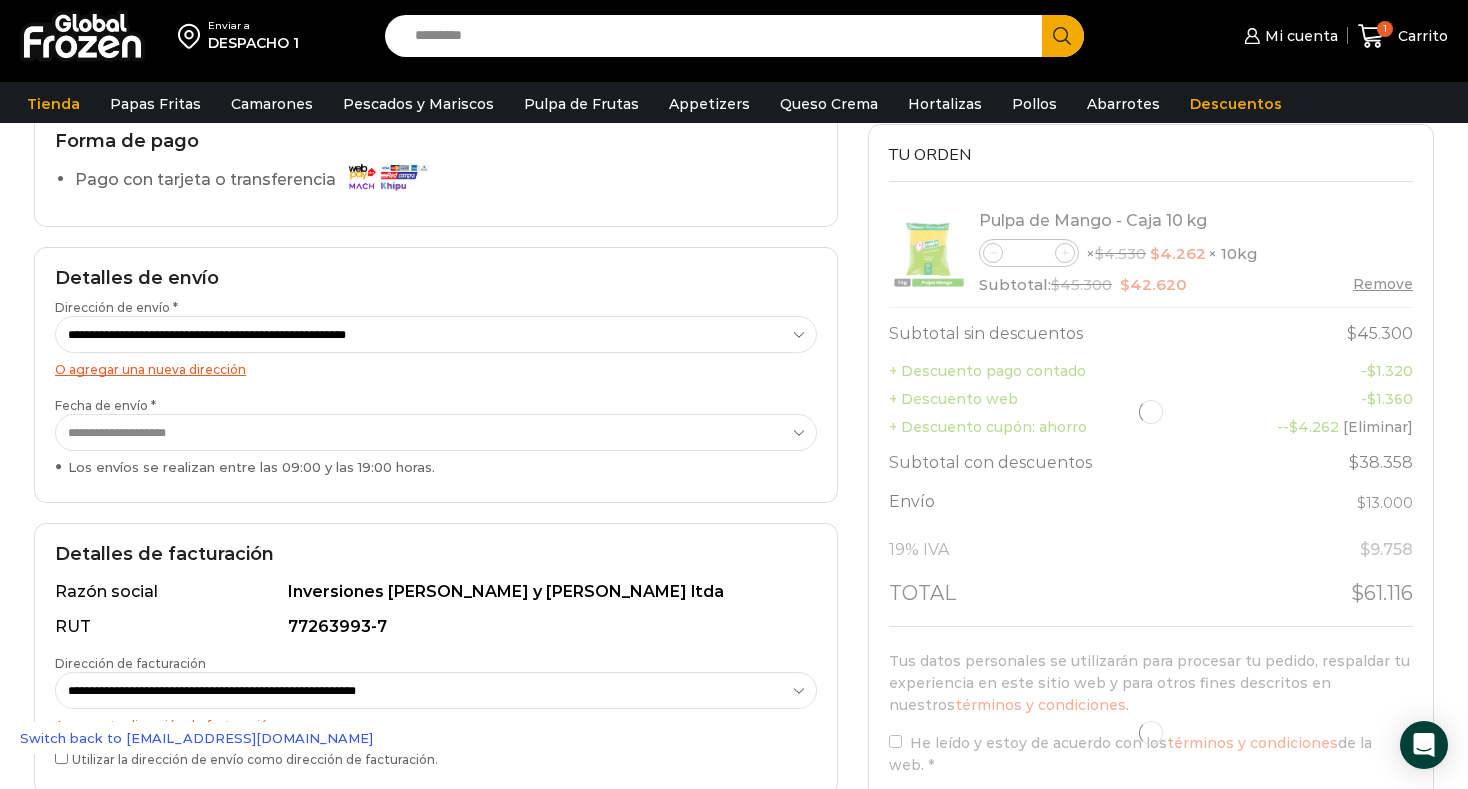 click on "**********" at bounding box center (436, 375) 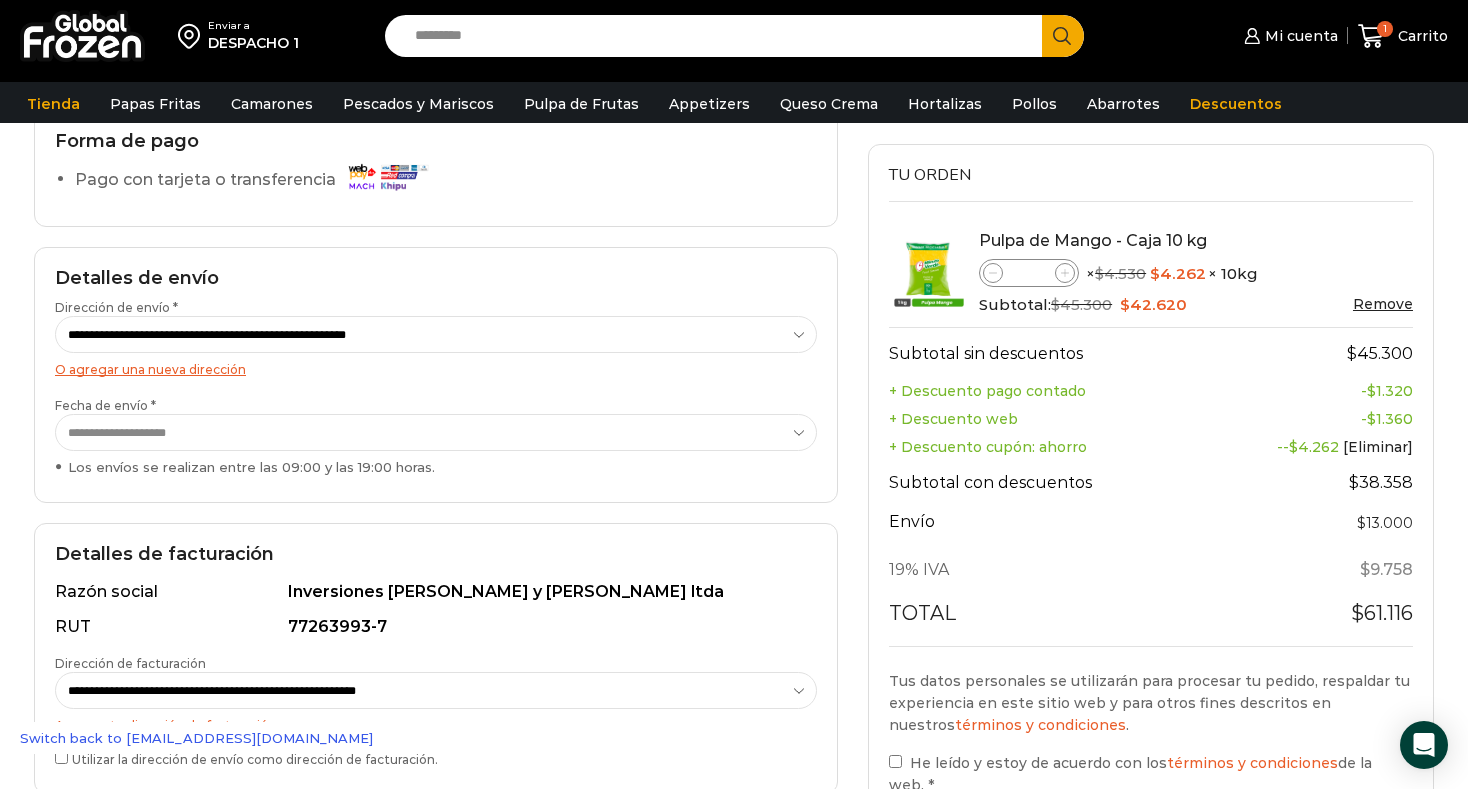 click on "**********" at bounding box center [436, 432] 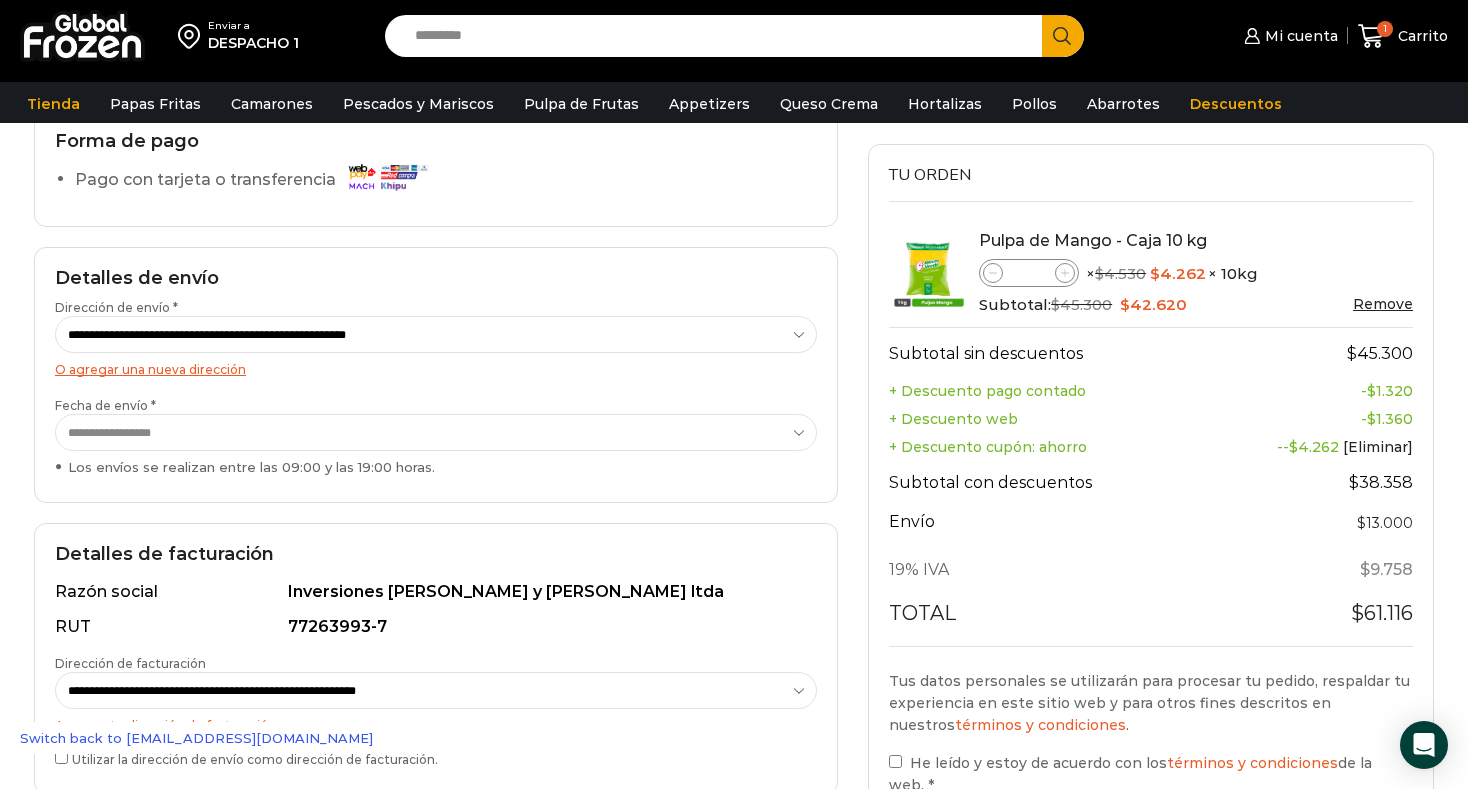click on "**********" at bounding box center [436, 334] 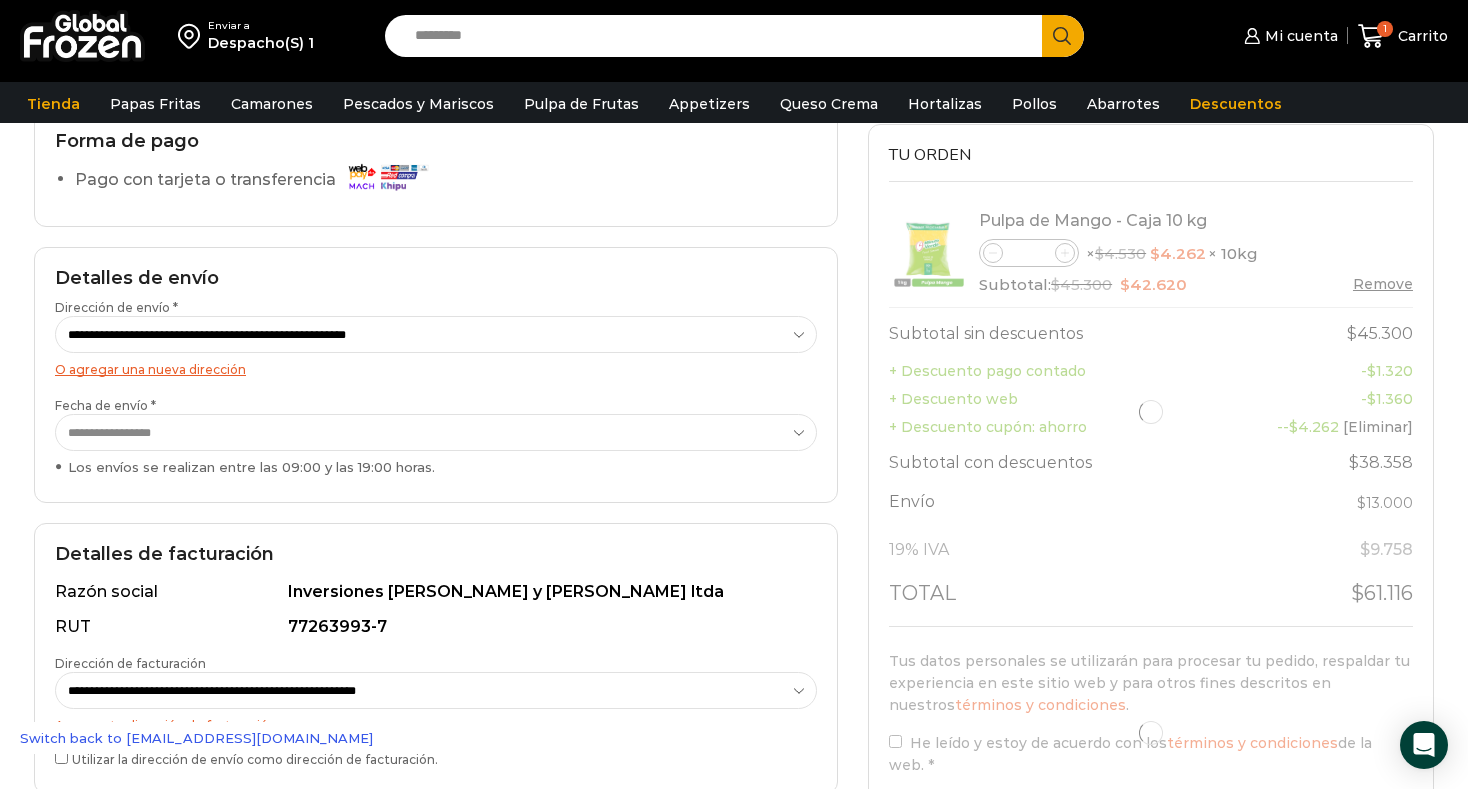 click on "**********" at bounding box center (436, 375) 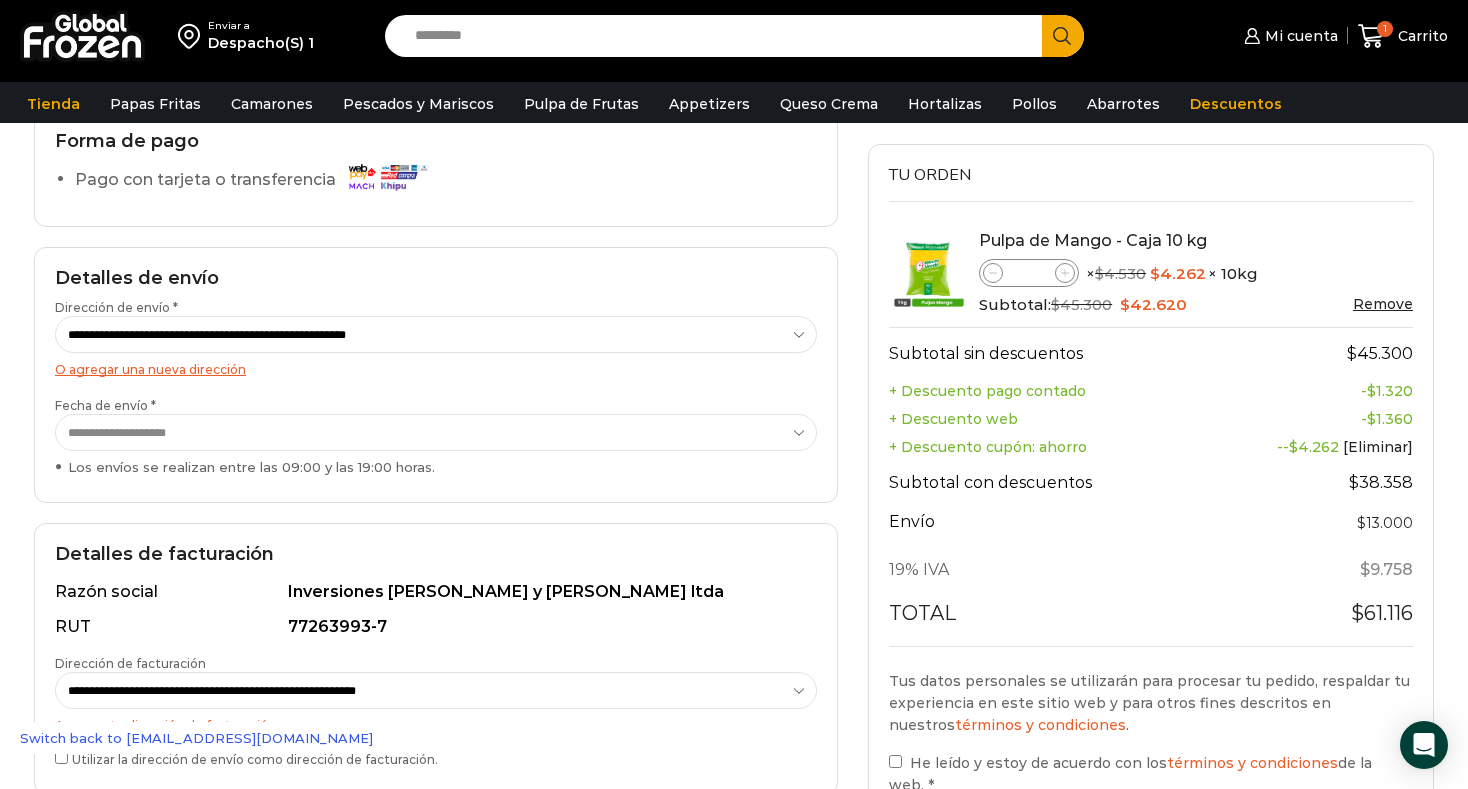click on "**********" at bounding box center (436, 432) 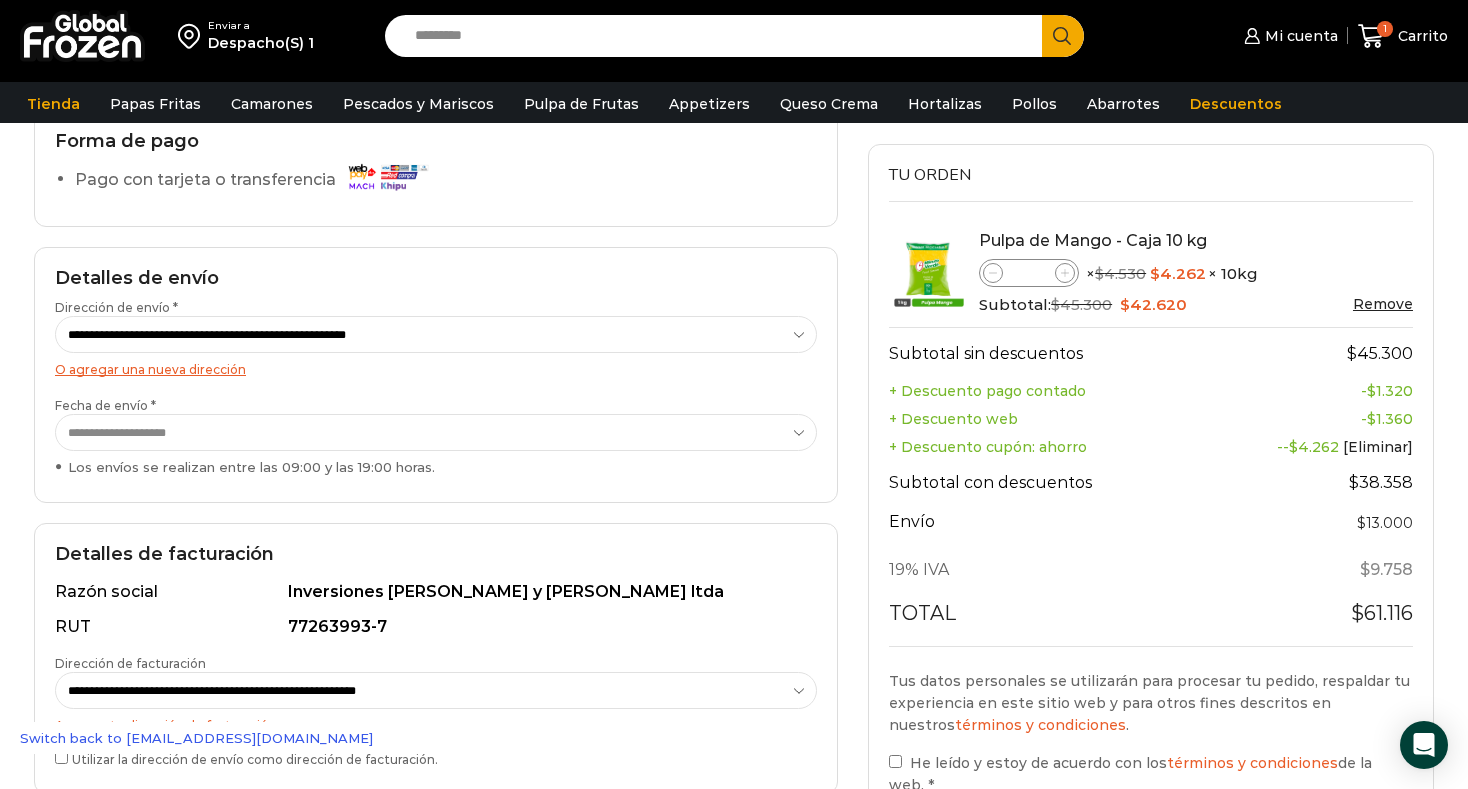click on "**********" at bounding box center (436, 334) 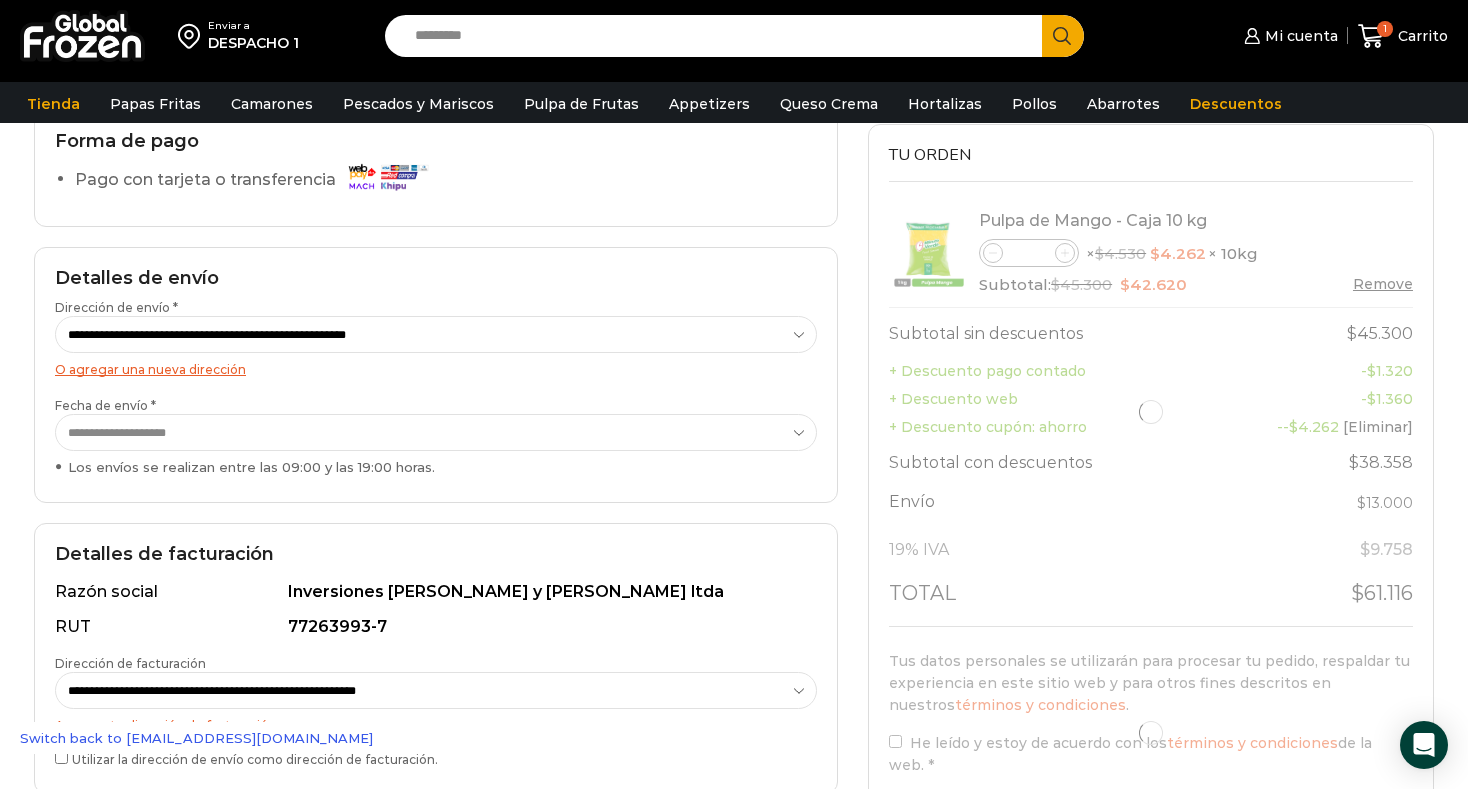 click on "**********" at bounding box center [436, 432] 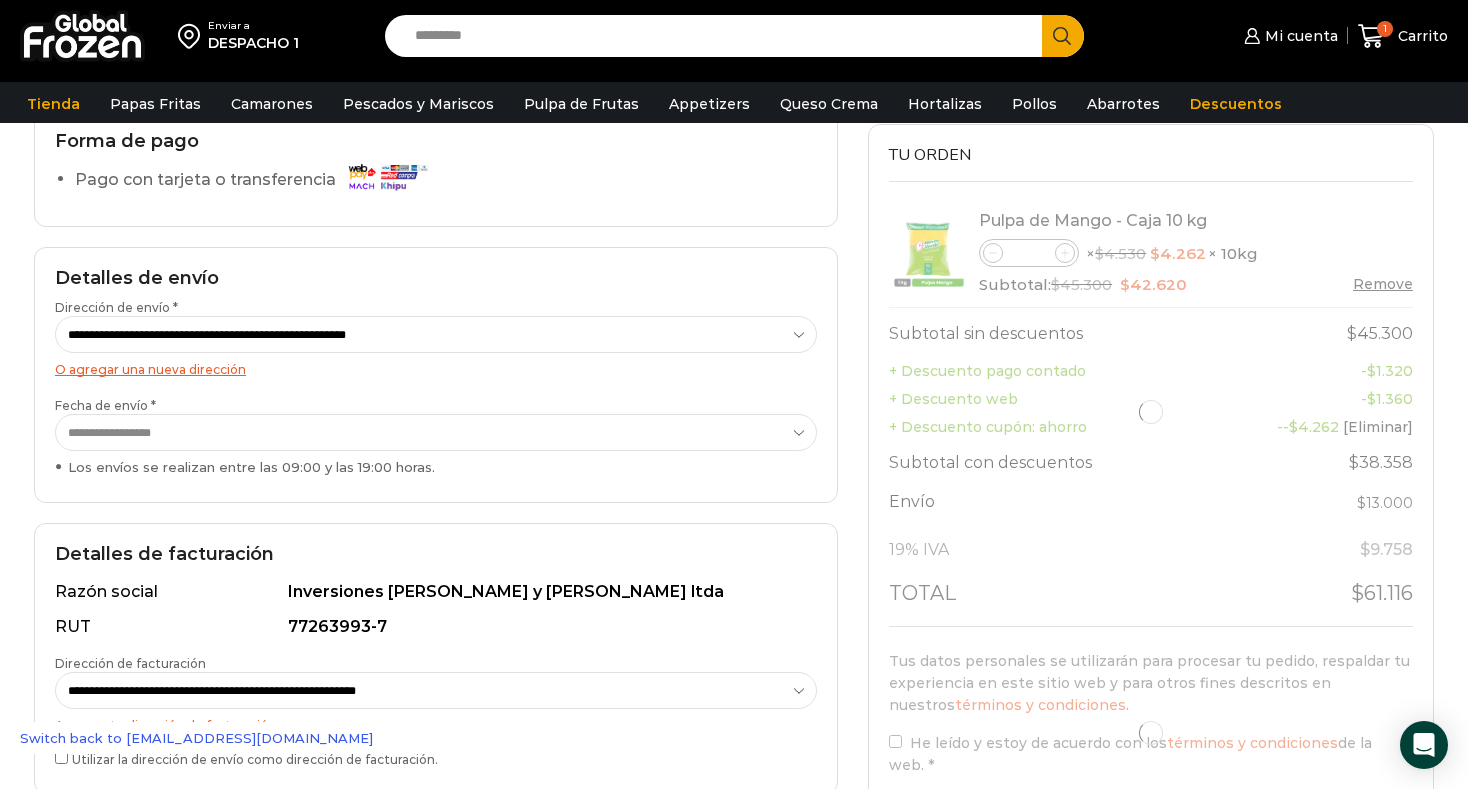 click on "**********" at bounding box center [436, 432] 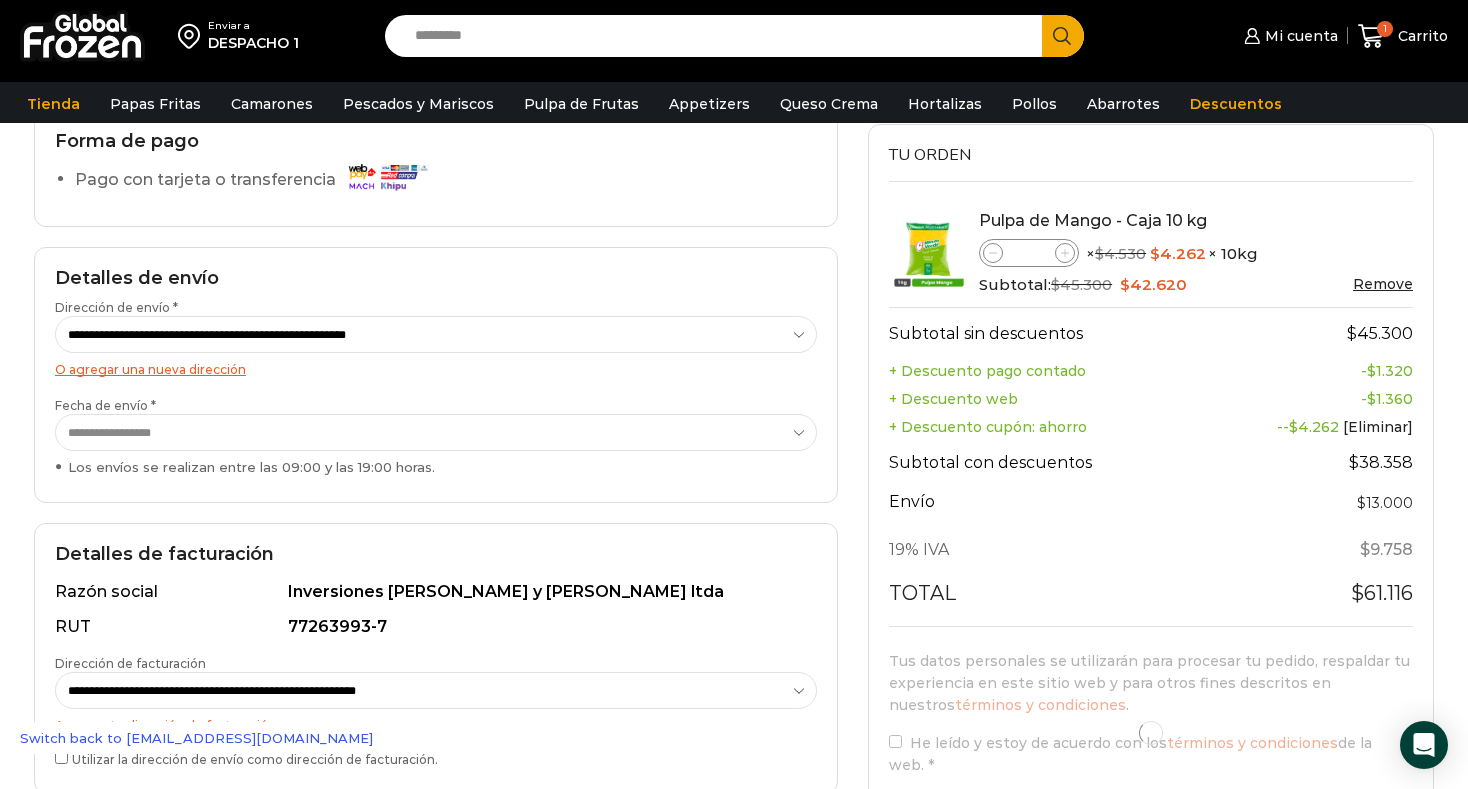 select on "*" 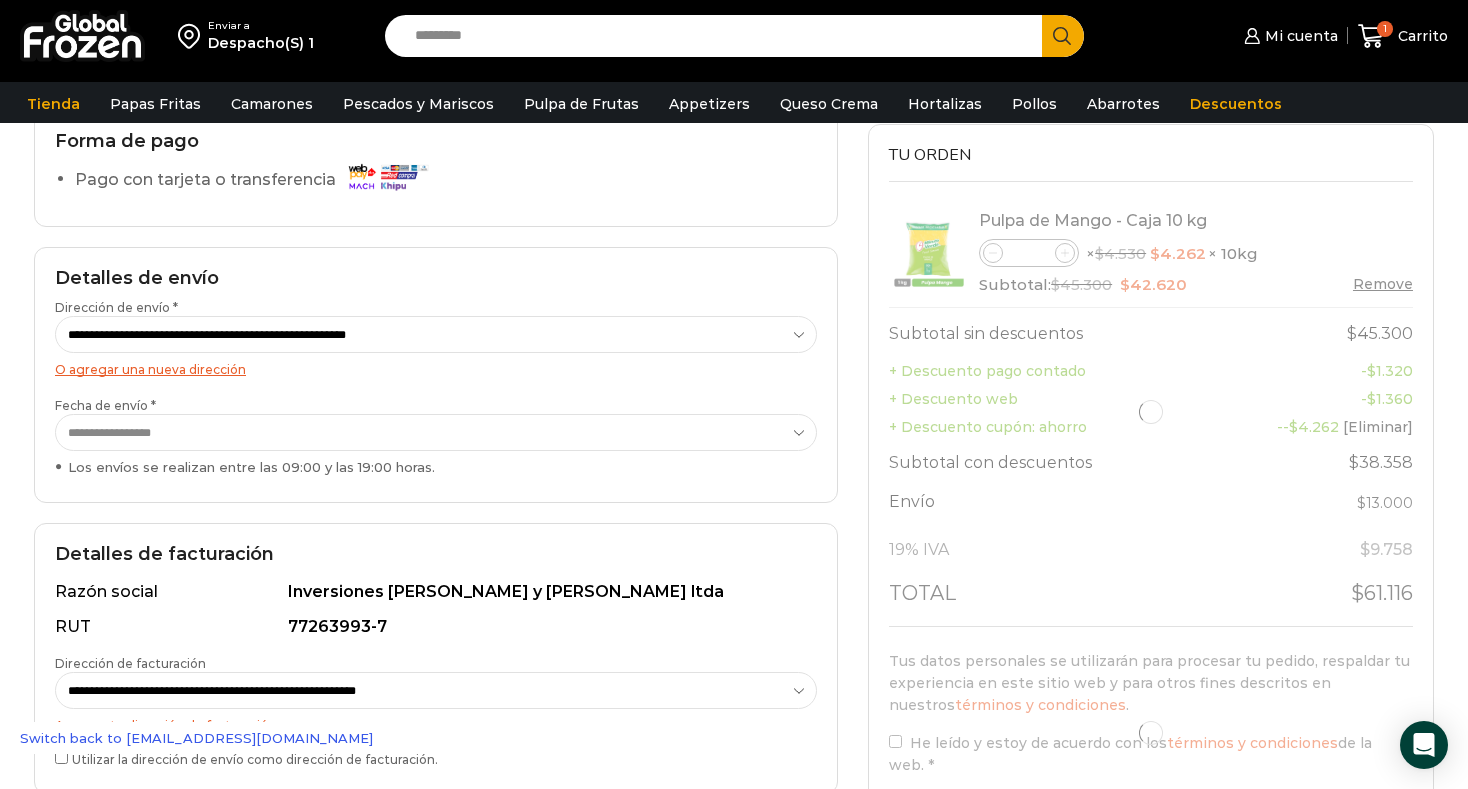 click on "**********" at bounding box center (436, 437) 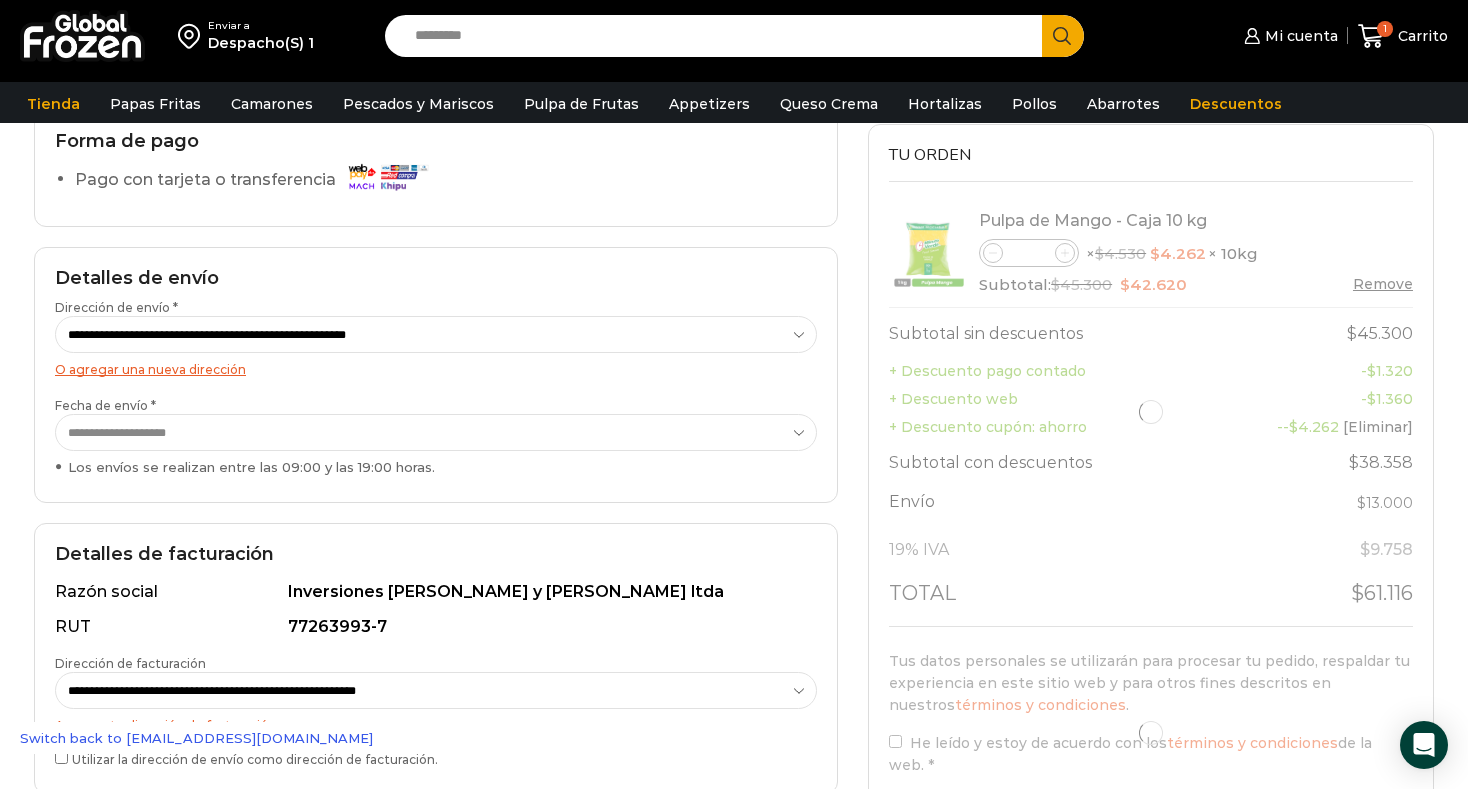 click on "**********" at bounding box center [436, 432] 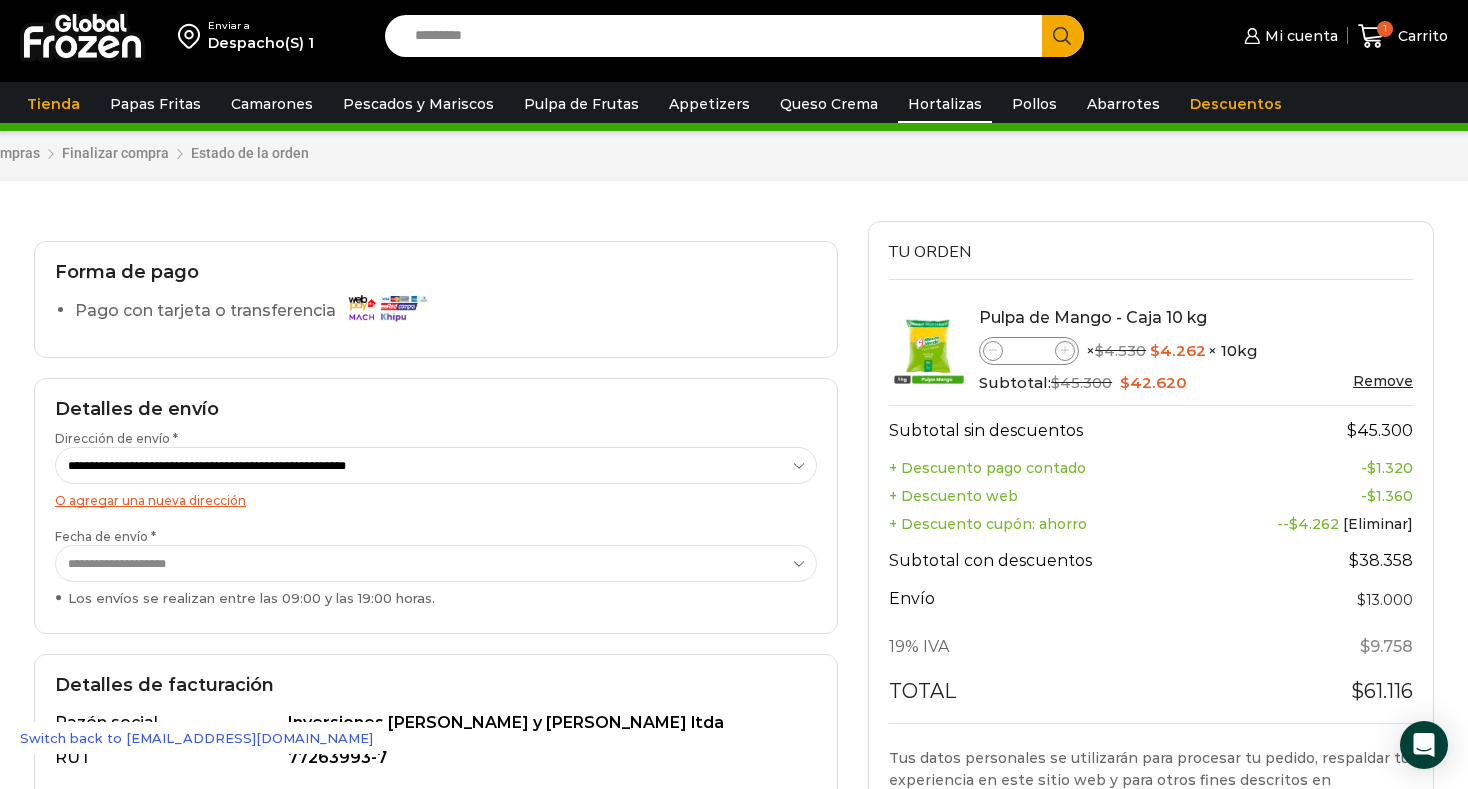 scroll, scrollTop: 20, scrollLeft: 0, axis: vertical 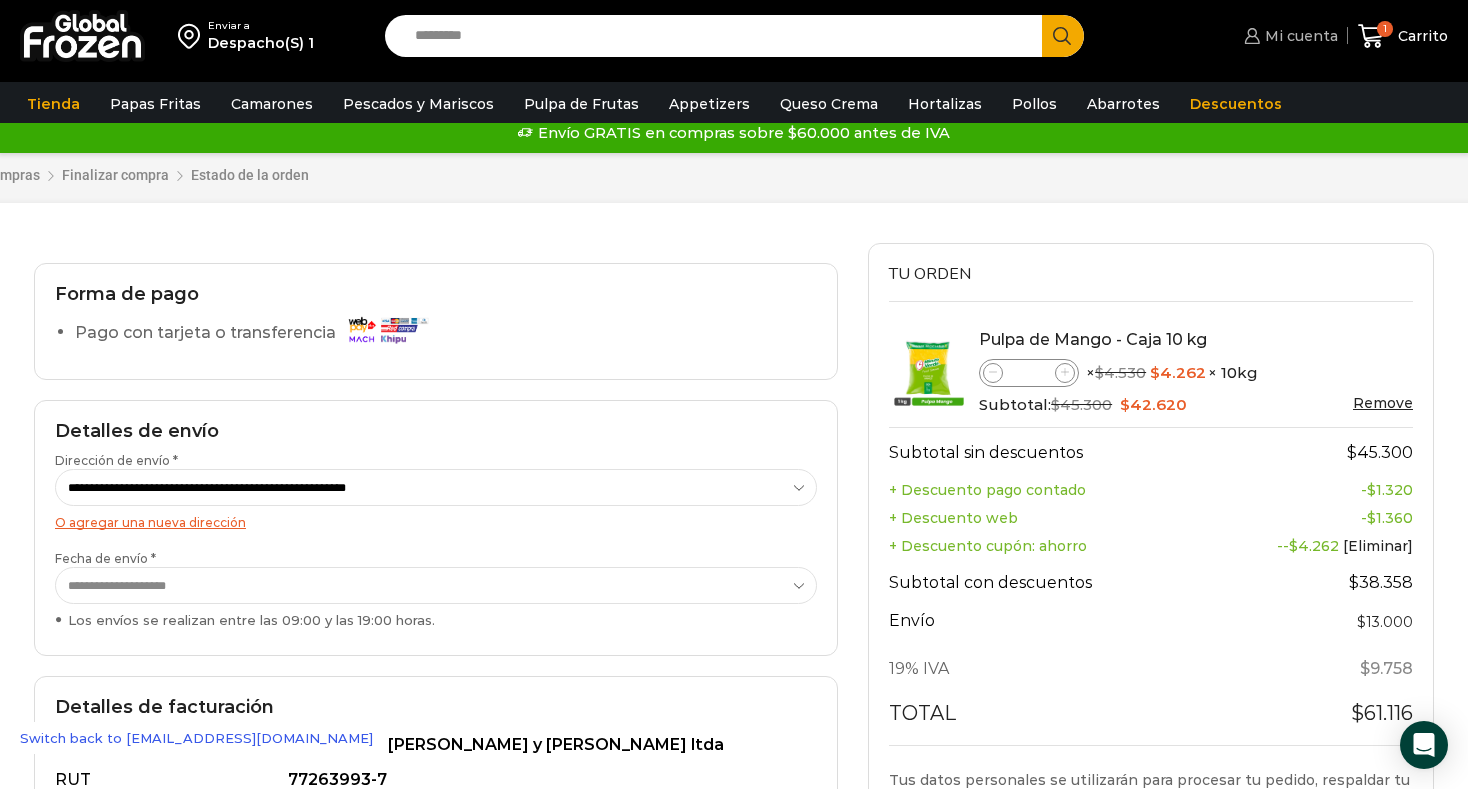 click on "Mi cuenta" at bounding box center (1299, 36) 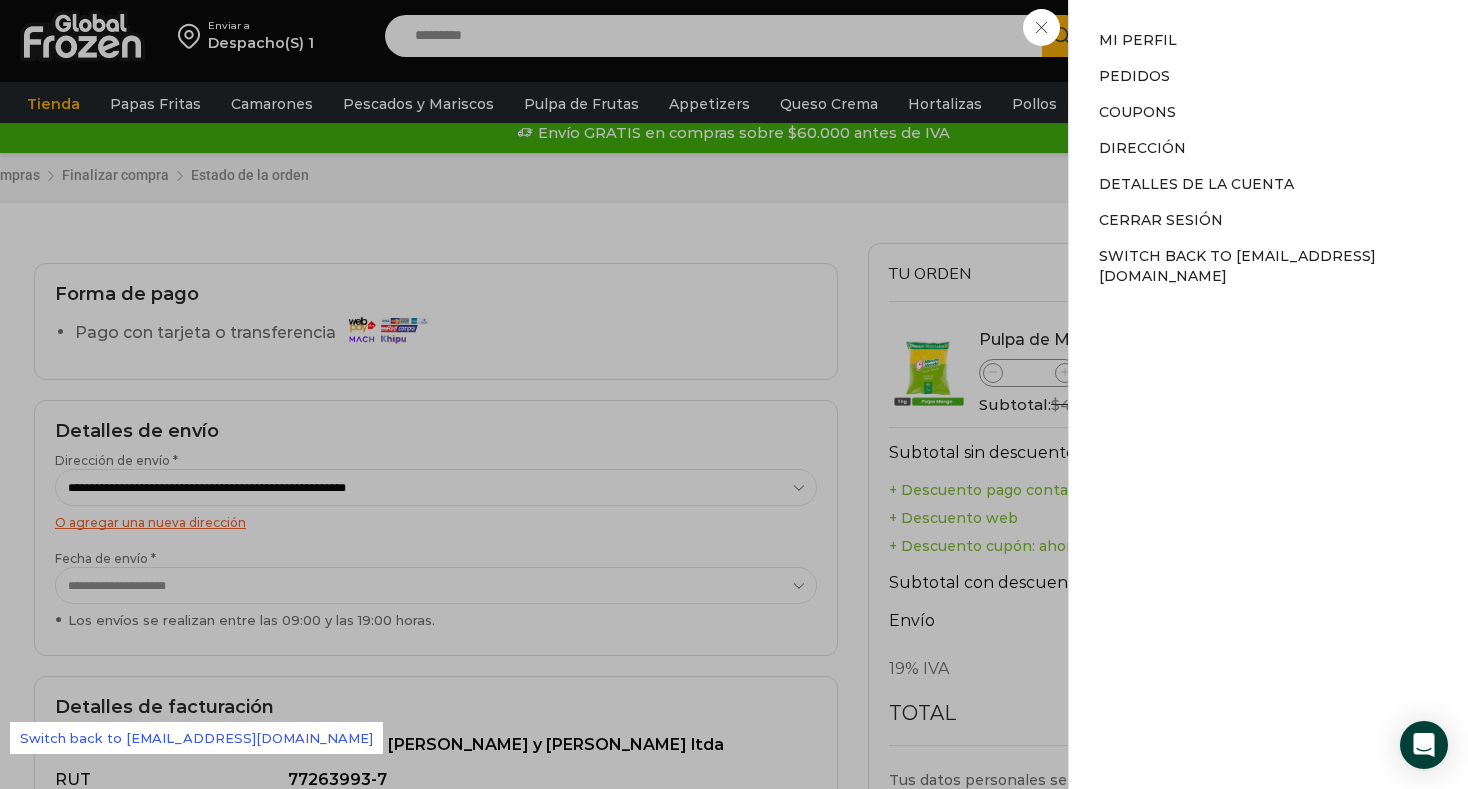 click on "Switch back to [EMAIL_ADDRESS][DOMAIN_NAME]" at bounding box center [1268, 262] 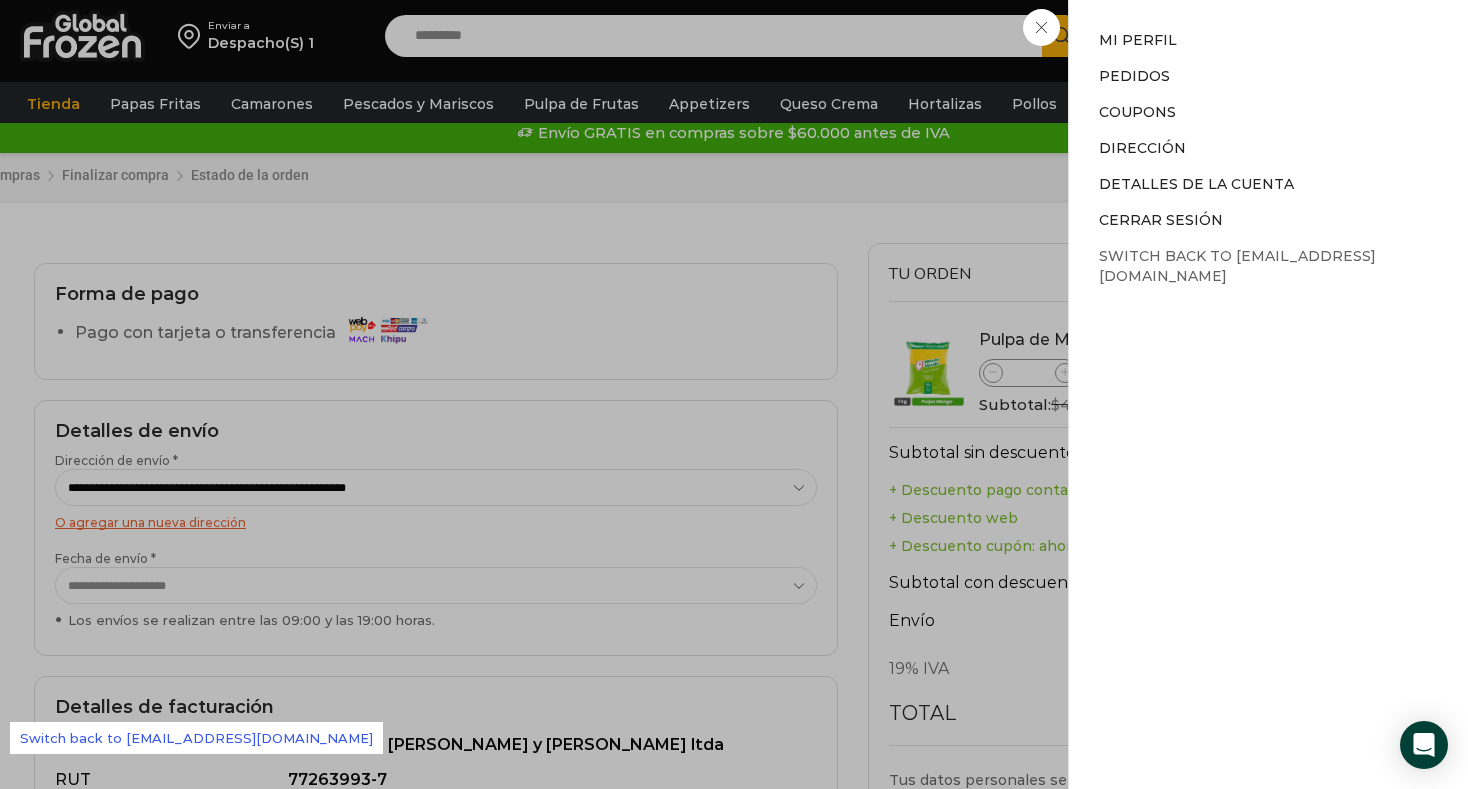 click on "Switch back to [EMAIL_ADDRESS][DOMAIN_NAME]" at bounding box center [1237, 266] 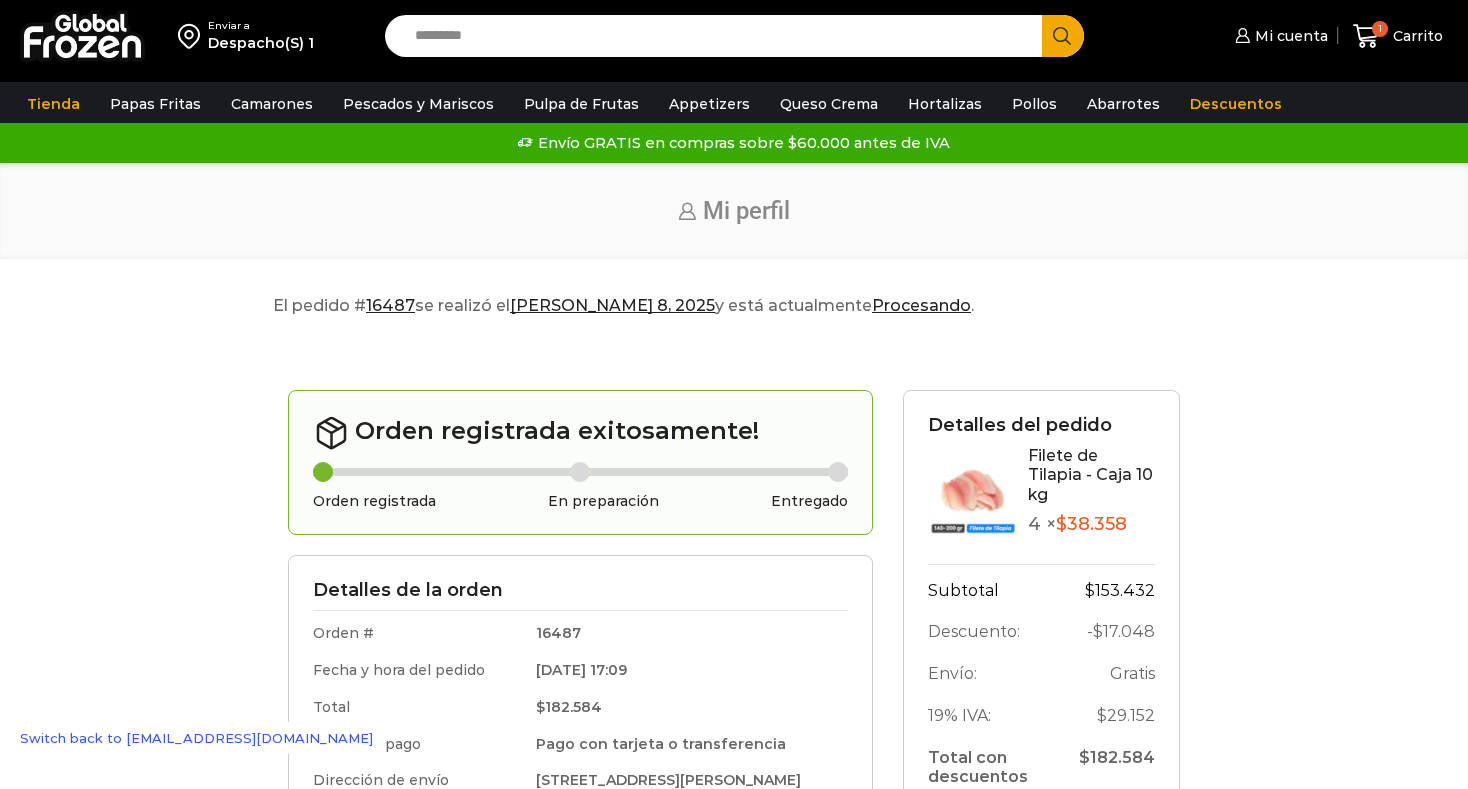 scroll, scrollTop: 0, scrollLeft: 0, axis: both 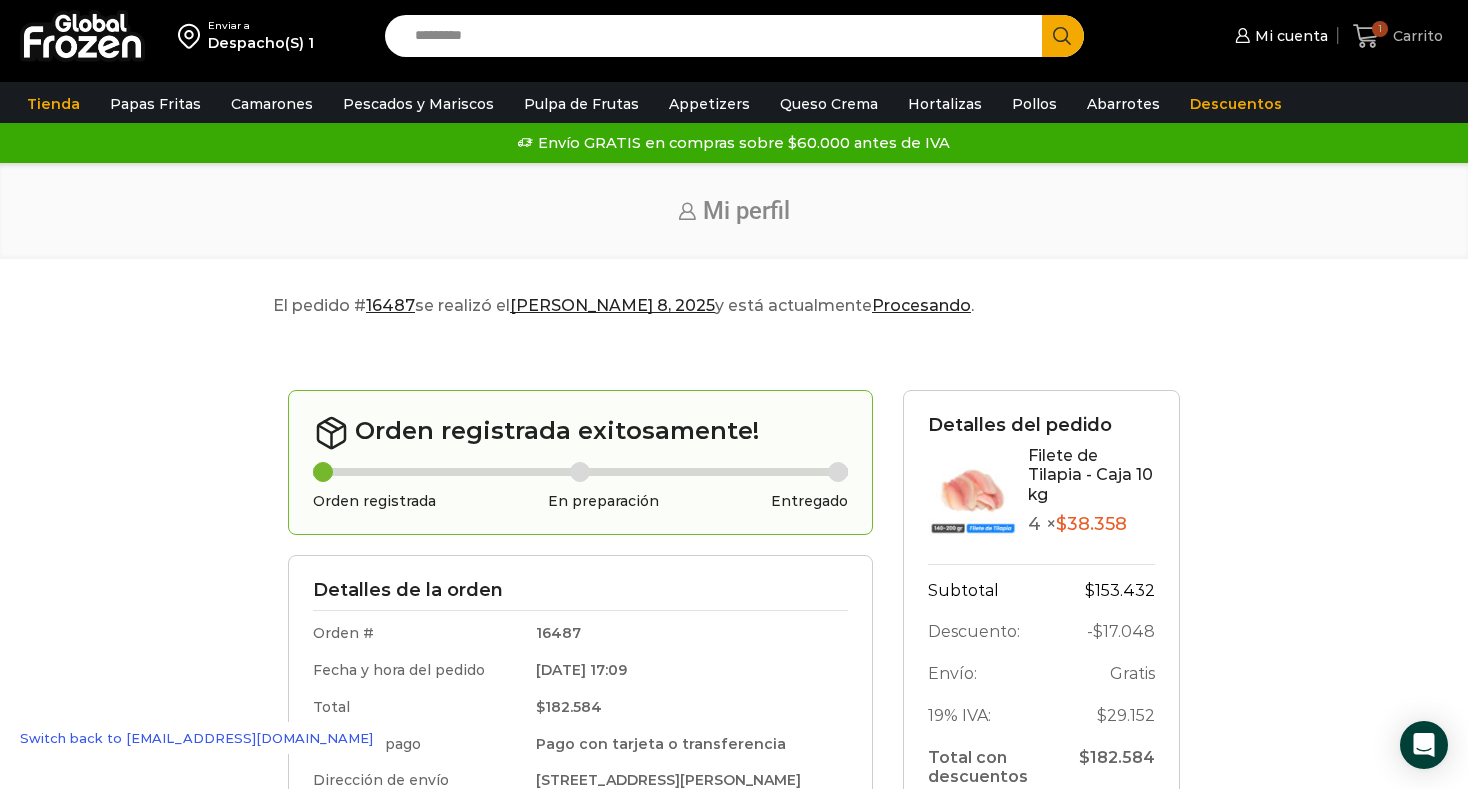 click 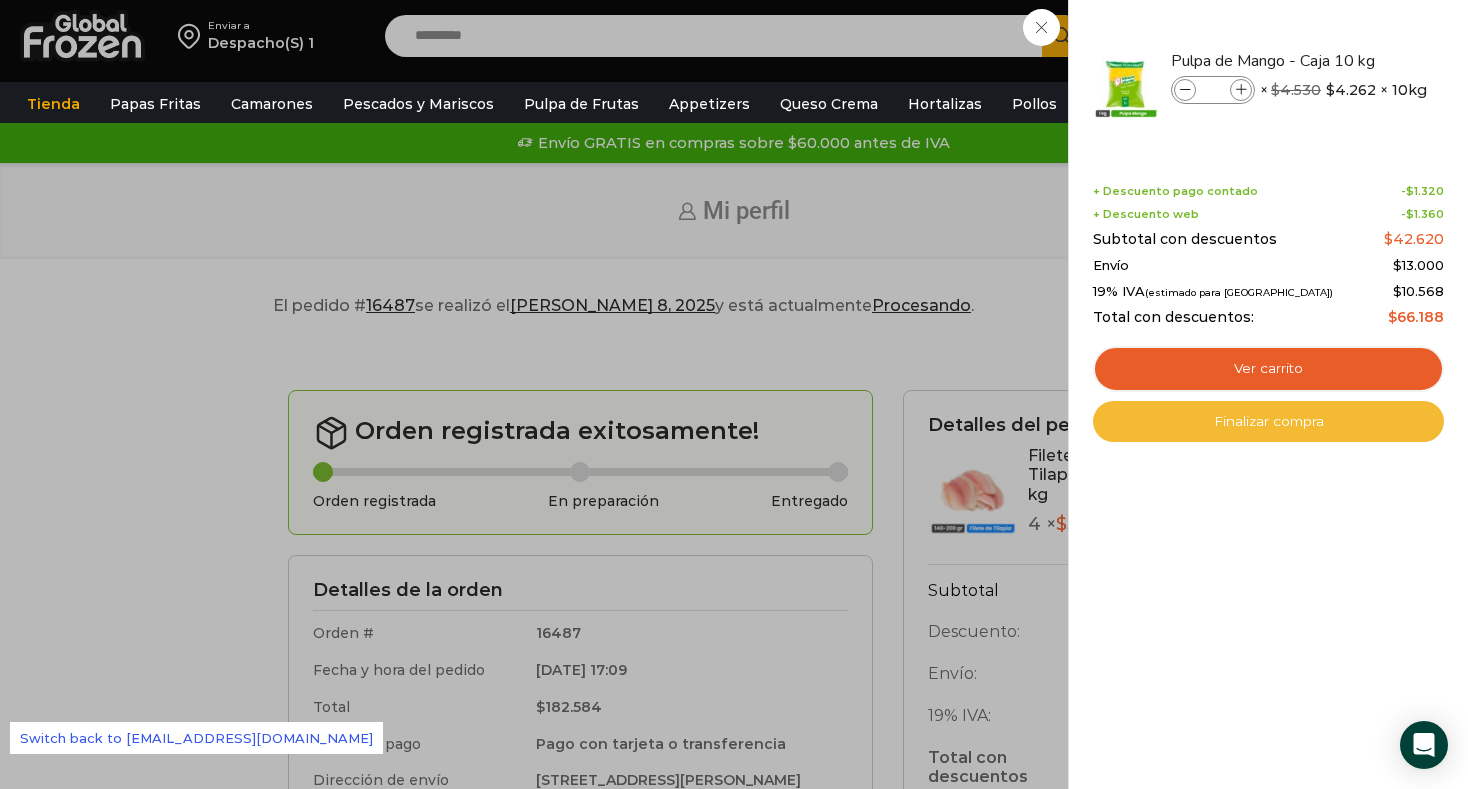 click on "Finalizar compra" at bounding box center (1268, 422) 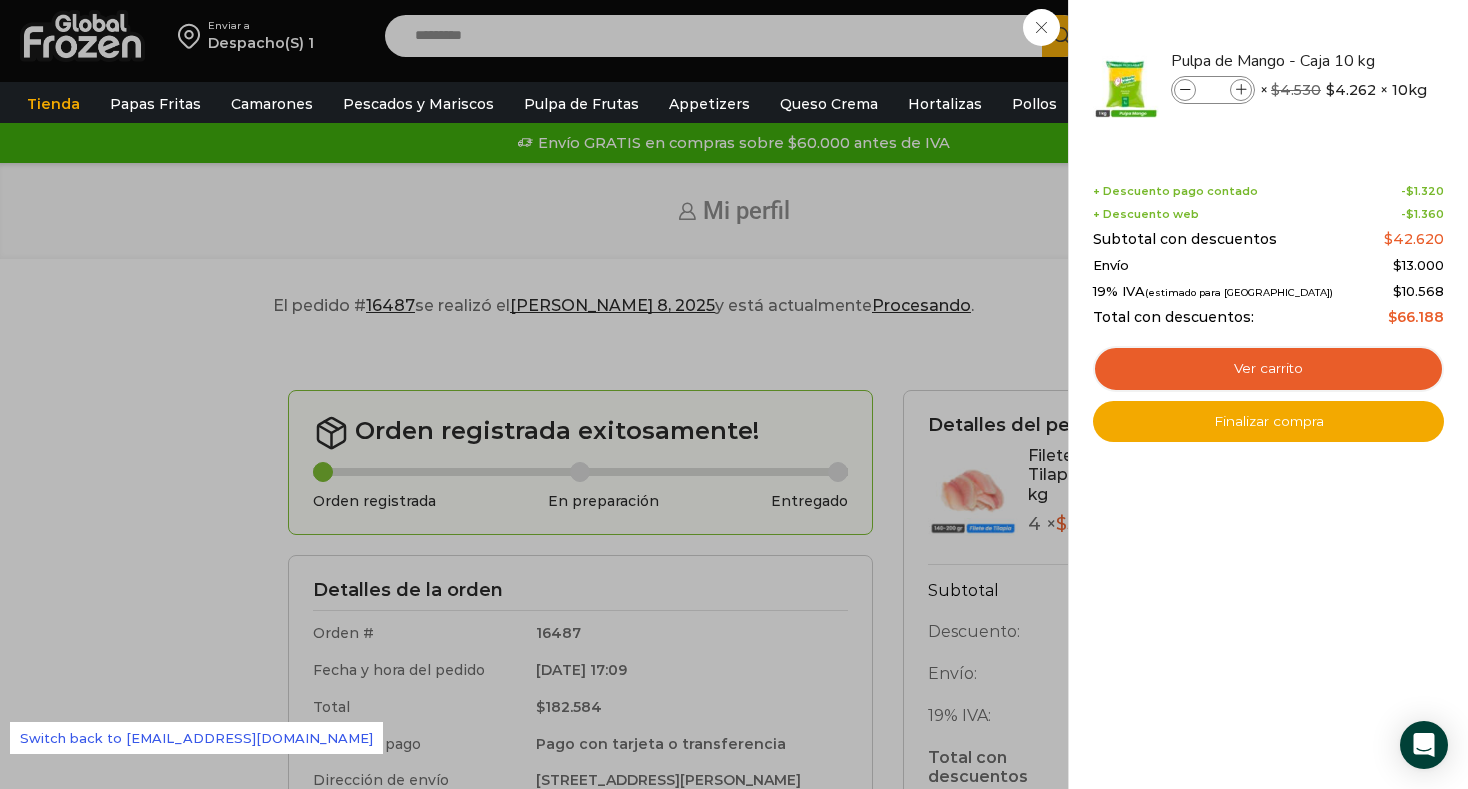 click on "1
Carrito
1
1
Shopping Cart
*
$" at bounding box center (1398, 36) 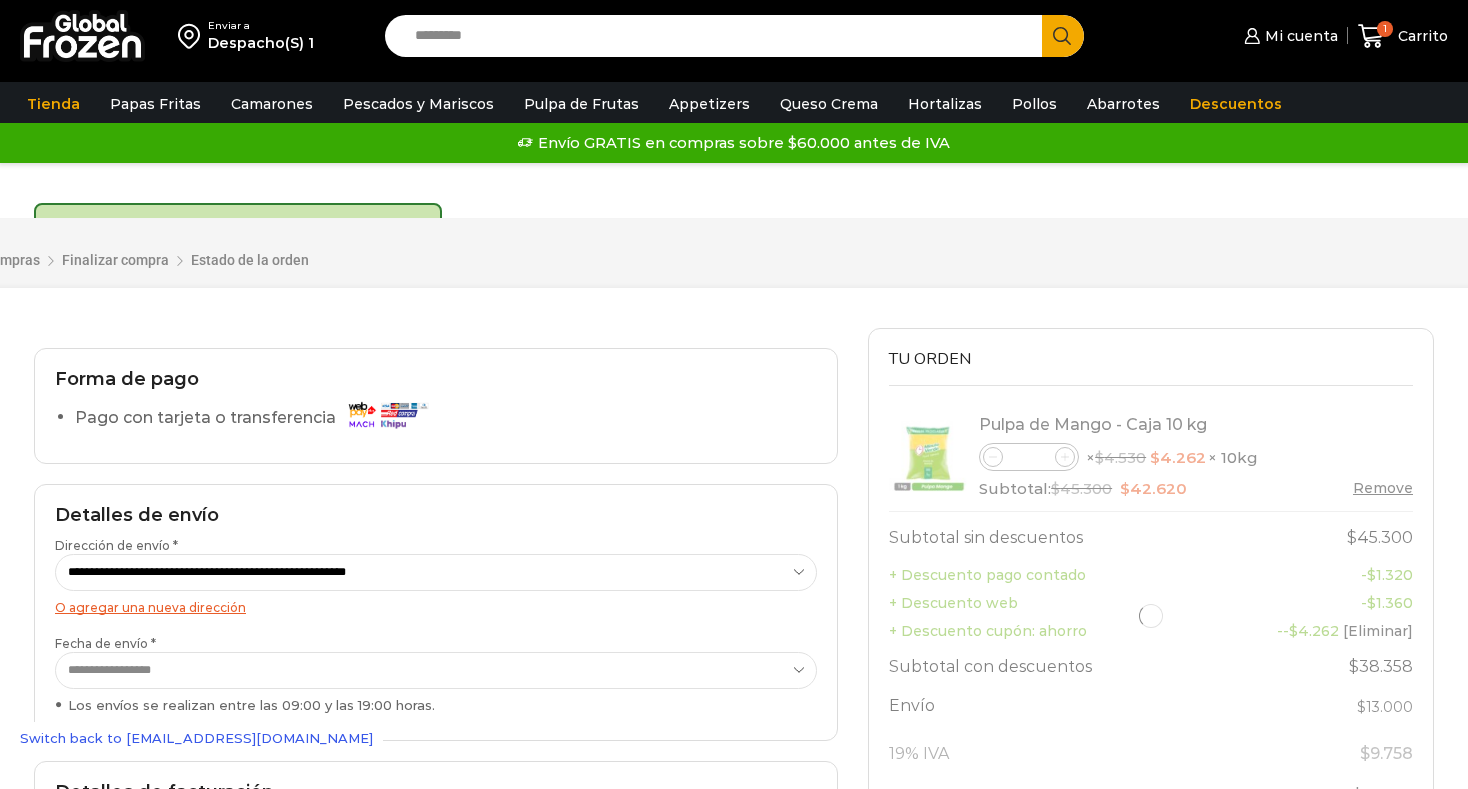 scroll, scrollTop: 0, scrollLeft: 0, axis: both 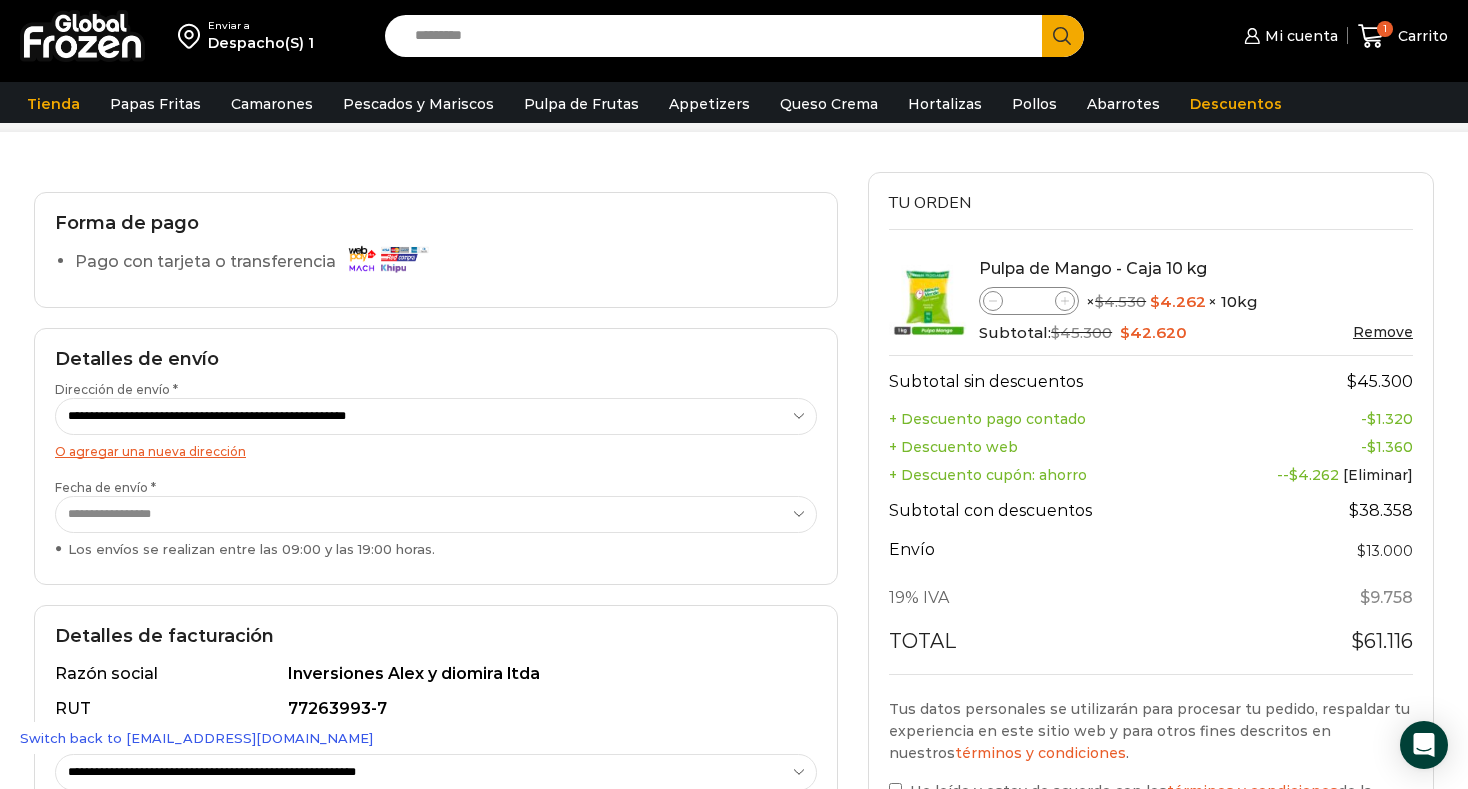 click on "**********" at bounding box center (436, 416) 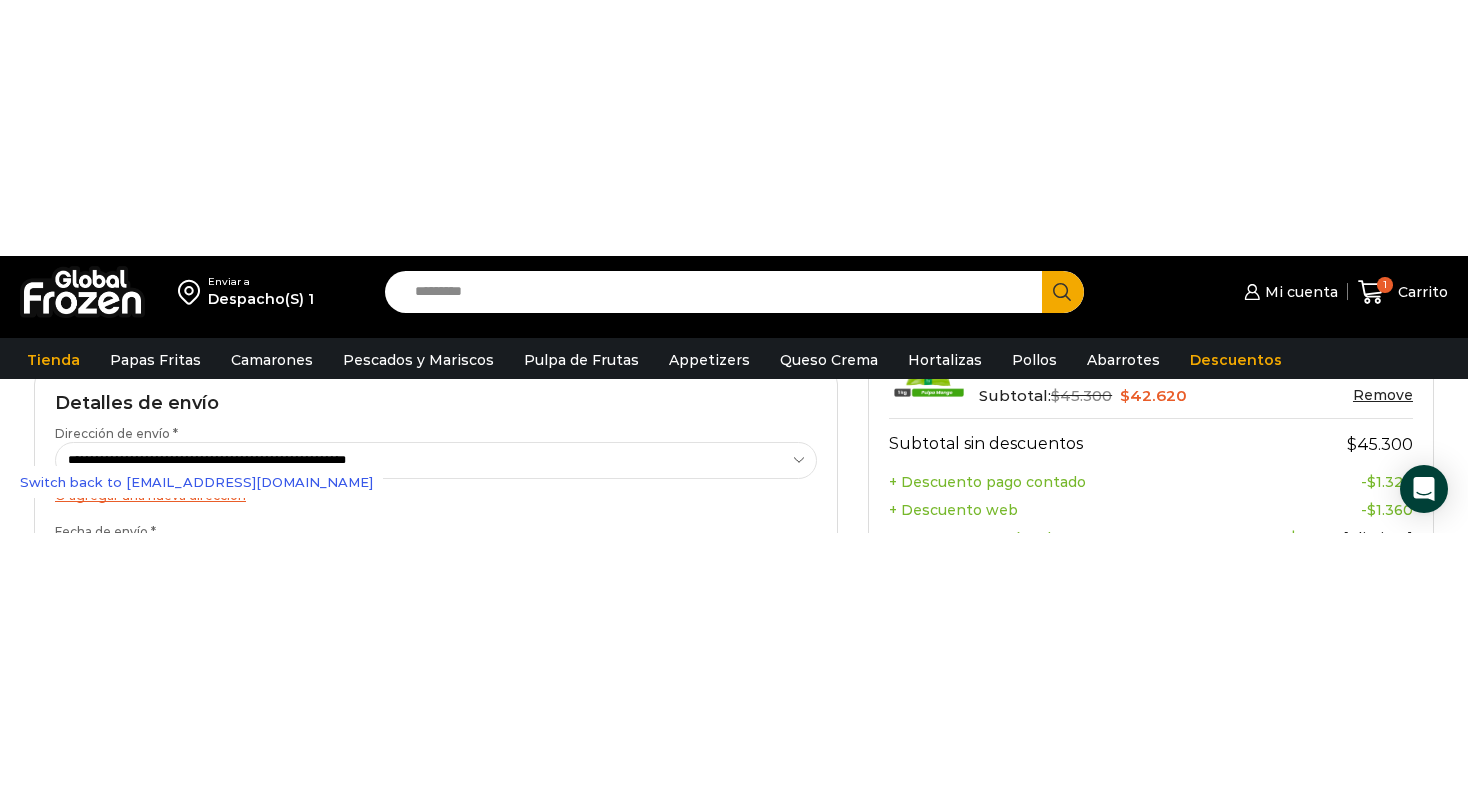 scroll, scrollTop: 382, scrollLeft: 0, axis: vertical 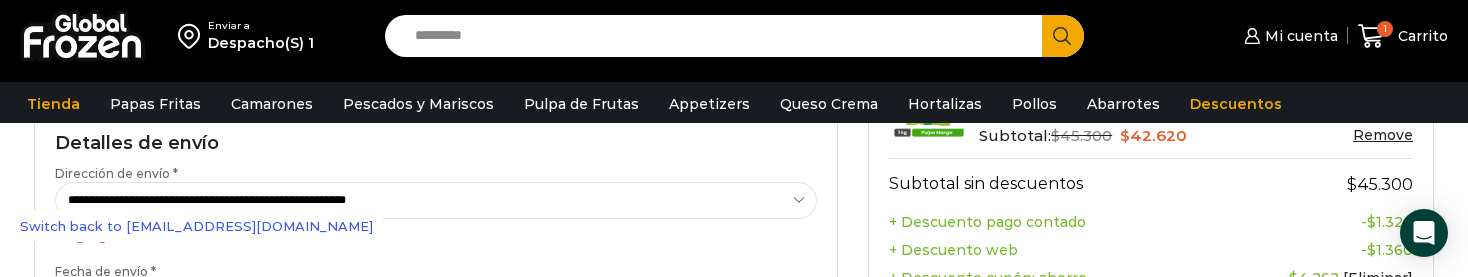 click on "**********" at bounding box center [436, 200] 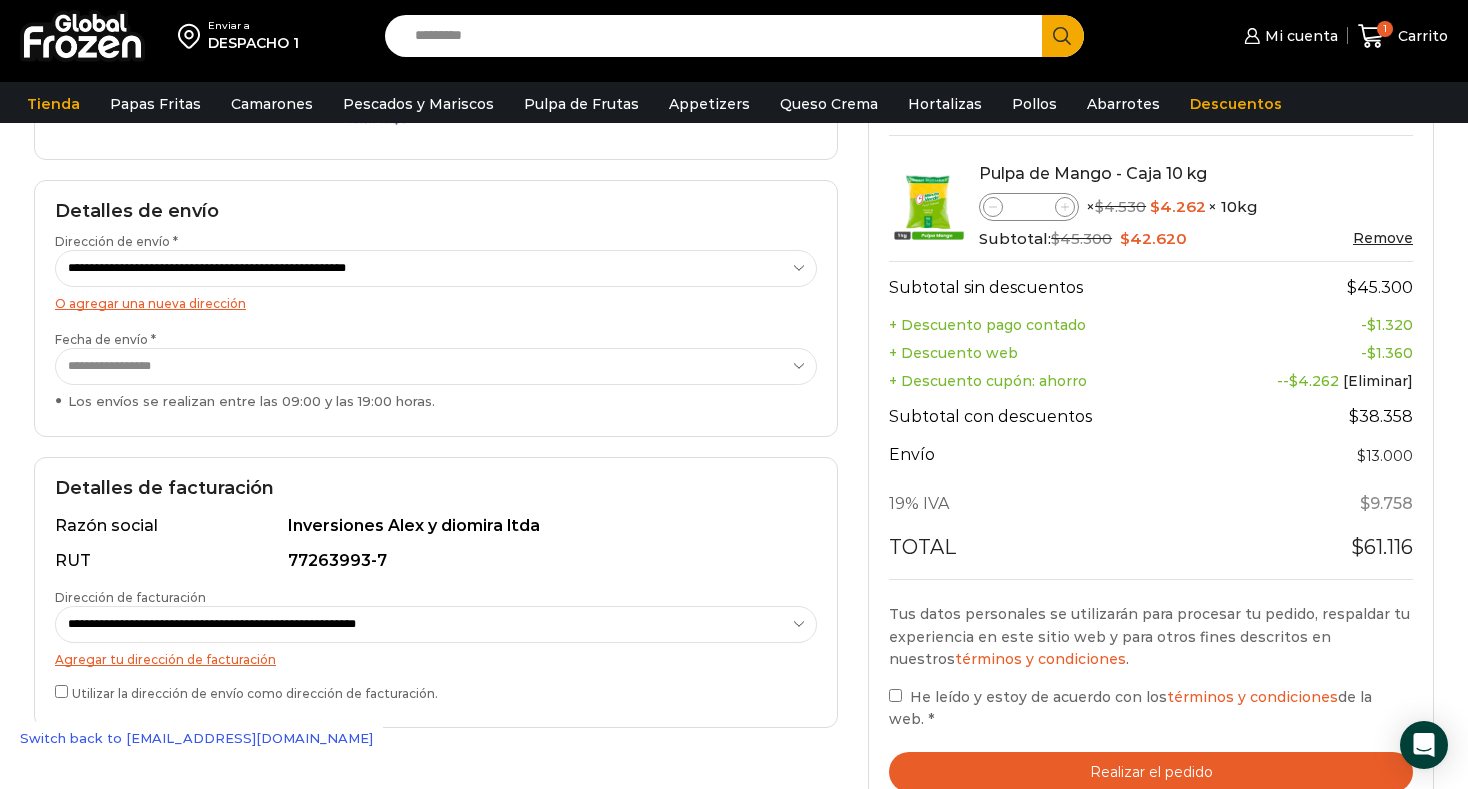 scroll, scrollTop: 280, scrollLeft: 0, axis: vertical 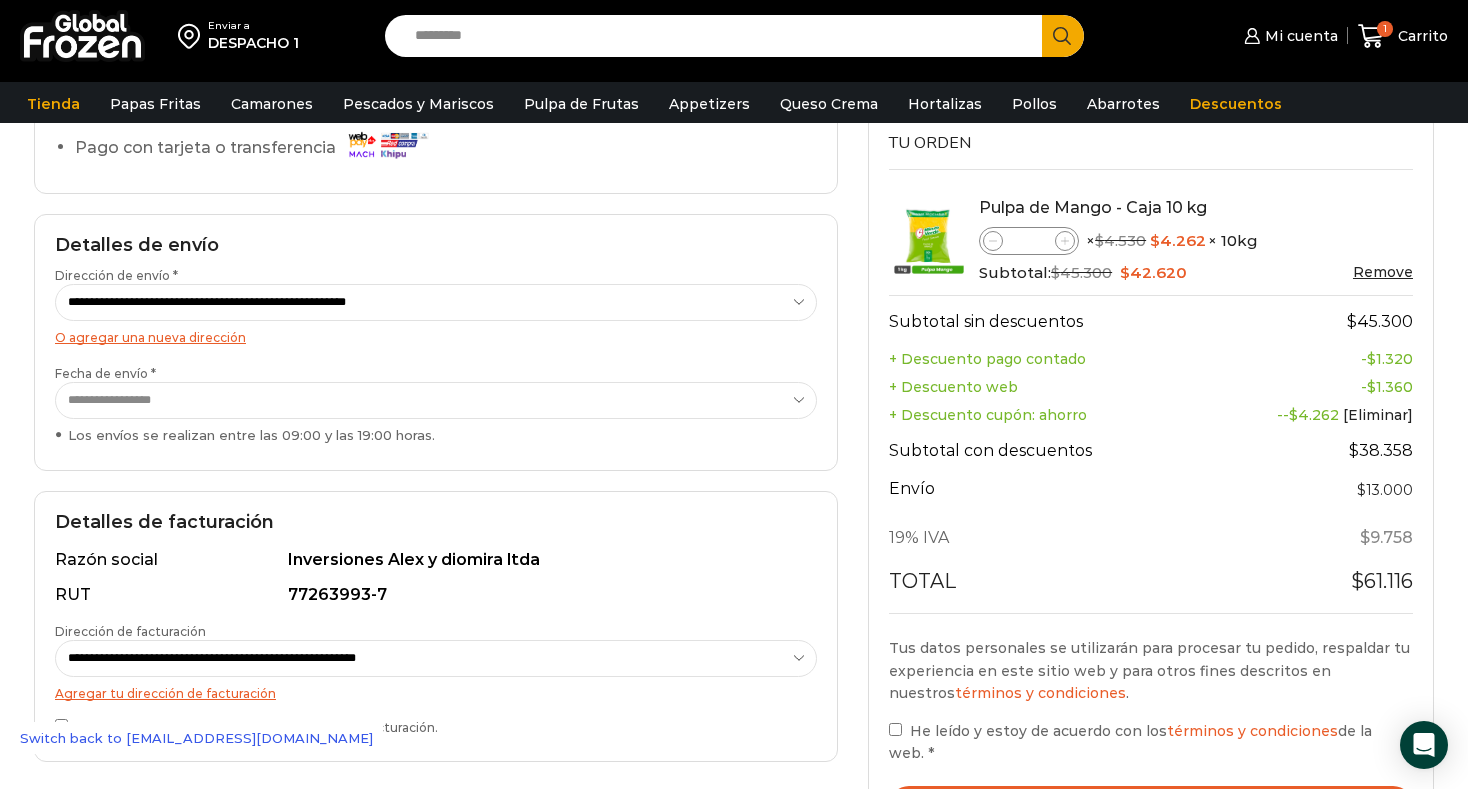 click on "**********" at bounding box center [436, 302] 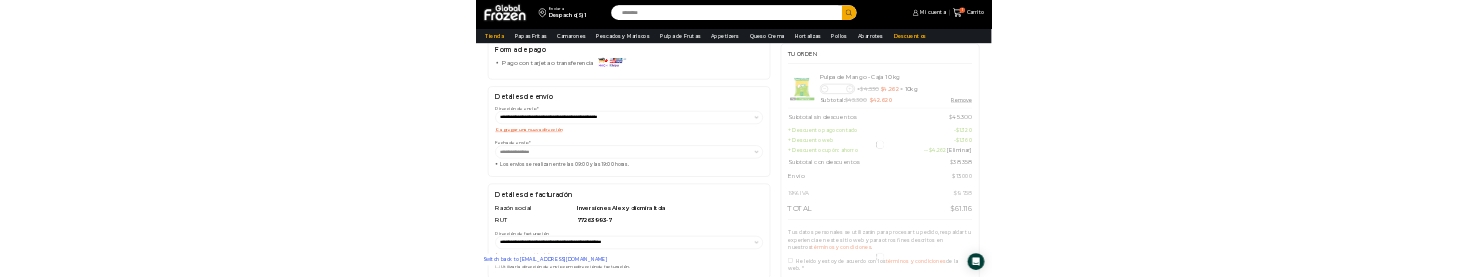 scroll, scrollTop: 246, scrollLeft: 0, axis: vertical 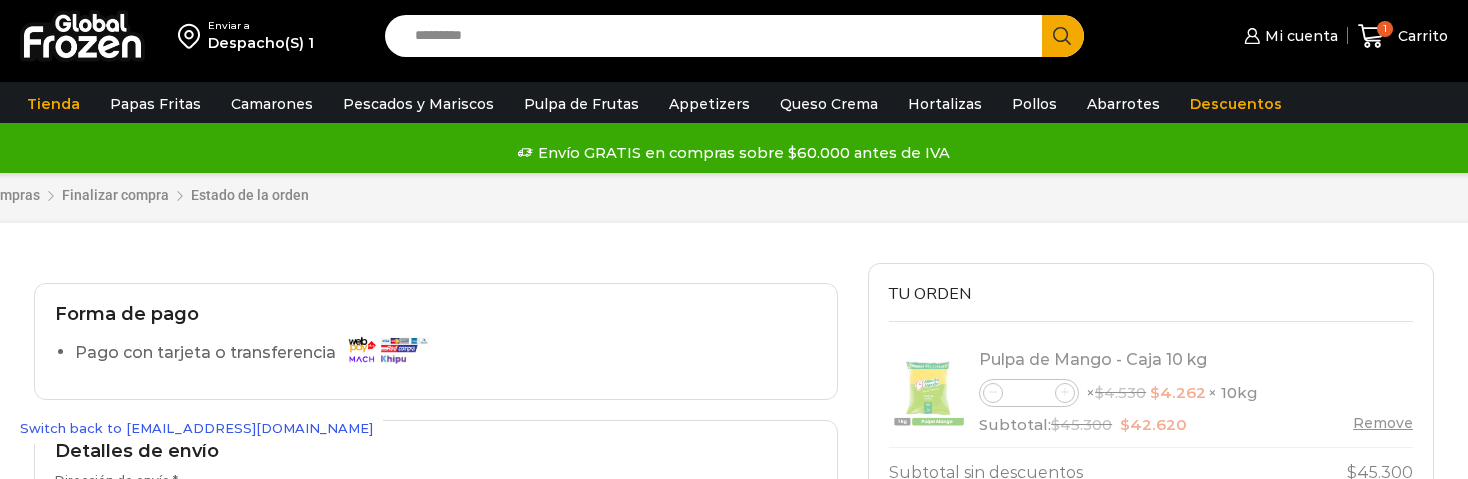 select on "*" 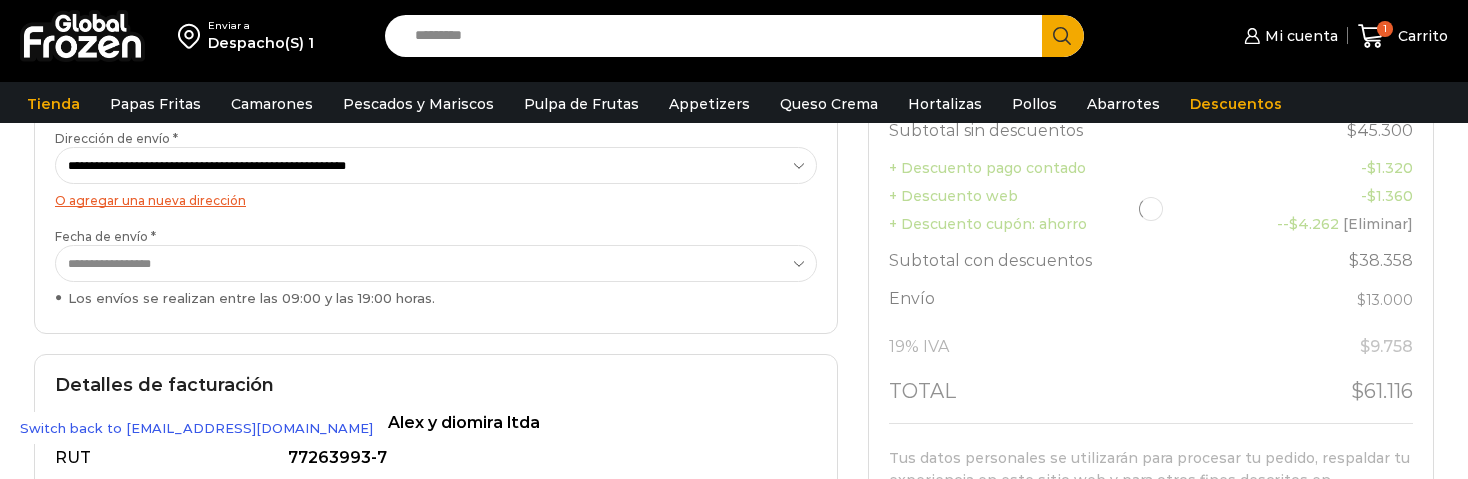 scroll, scrollTop: 0, scrollLeft: 0, axis: both 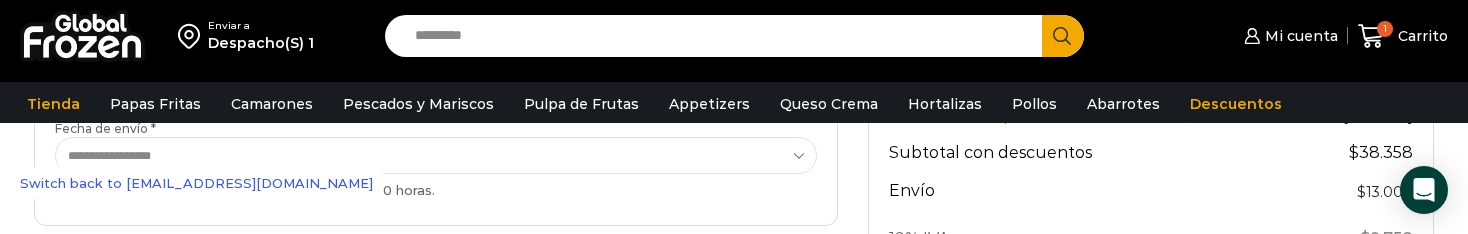 drag, startPoint x: 539, startPoint y: 748, endPoint x: 1215, endPoint y: 4, distance: 1005.24225 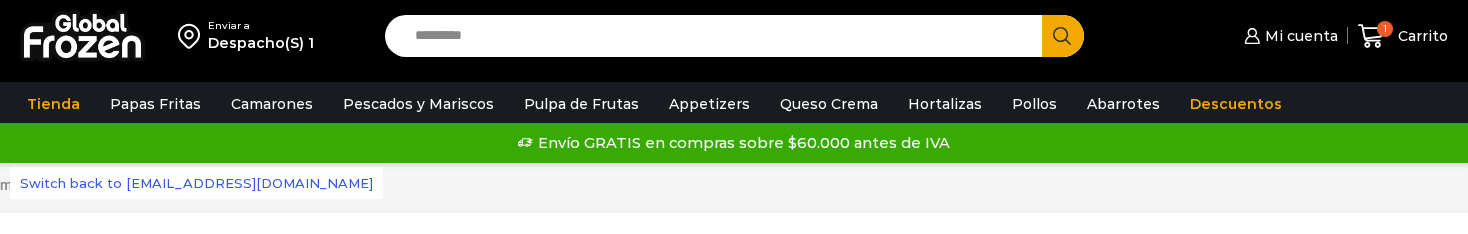 select on "*" 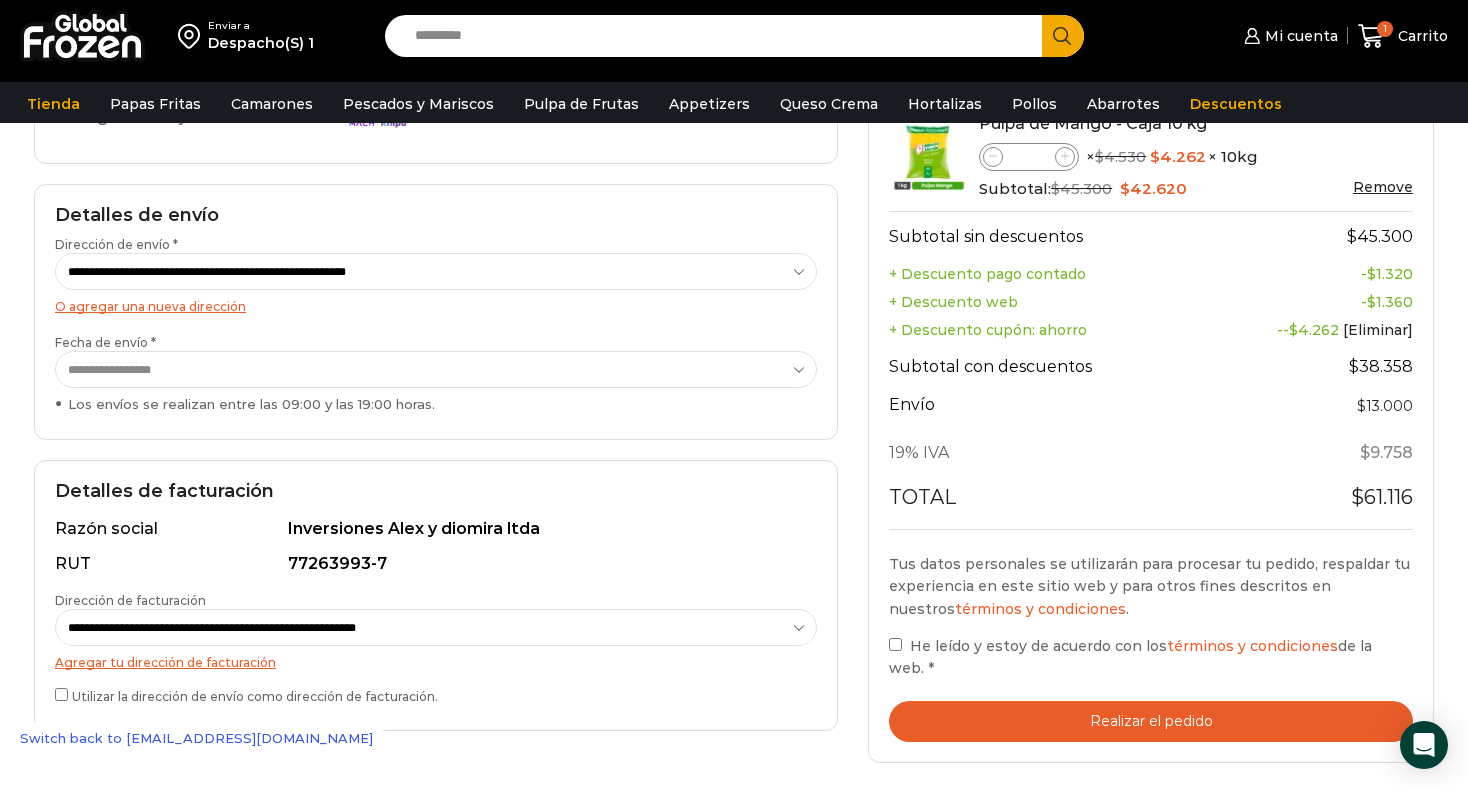 scroll, scrollTop: 109, scrollLeft: 0, axis: vertical 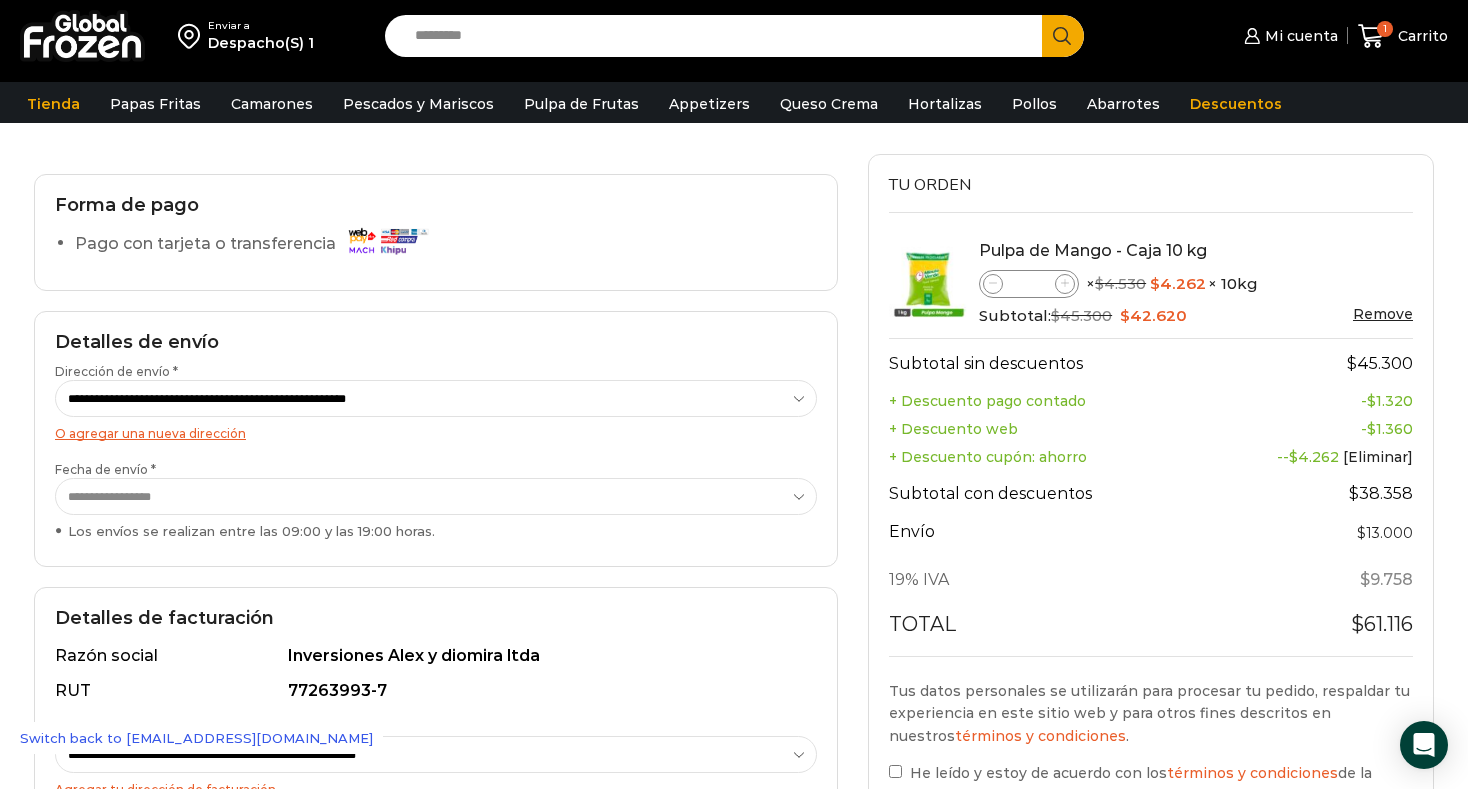 click on "**********" at bounding box center [436, 398] 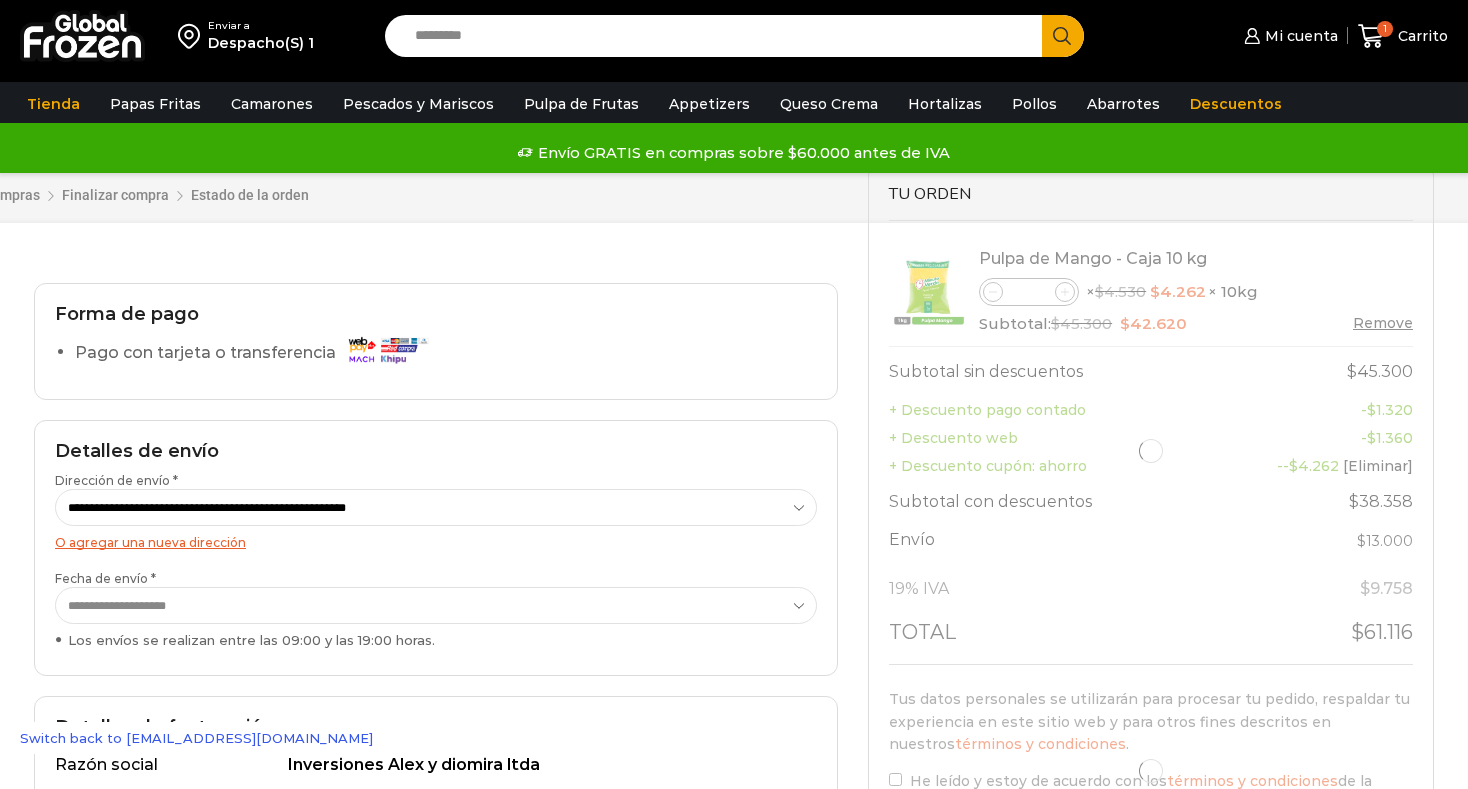 select on "*" 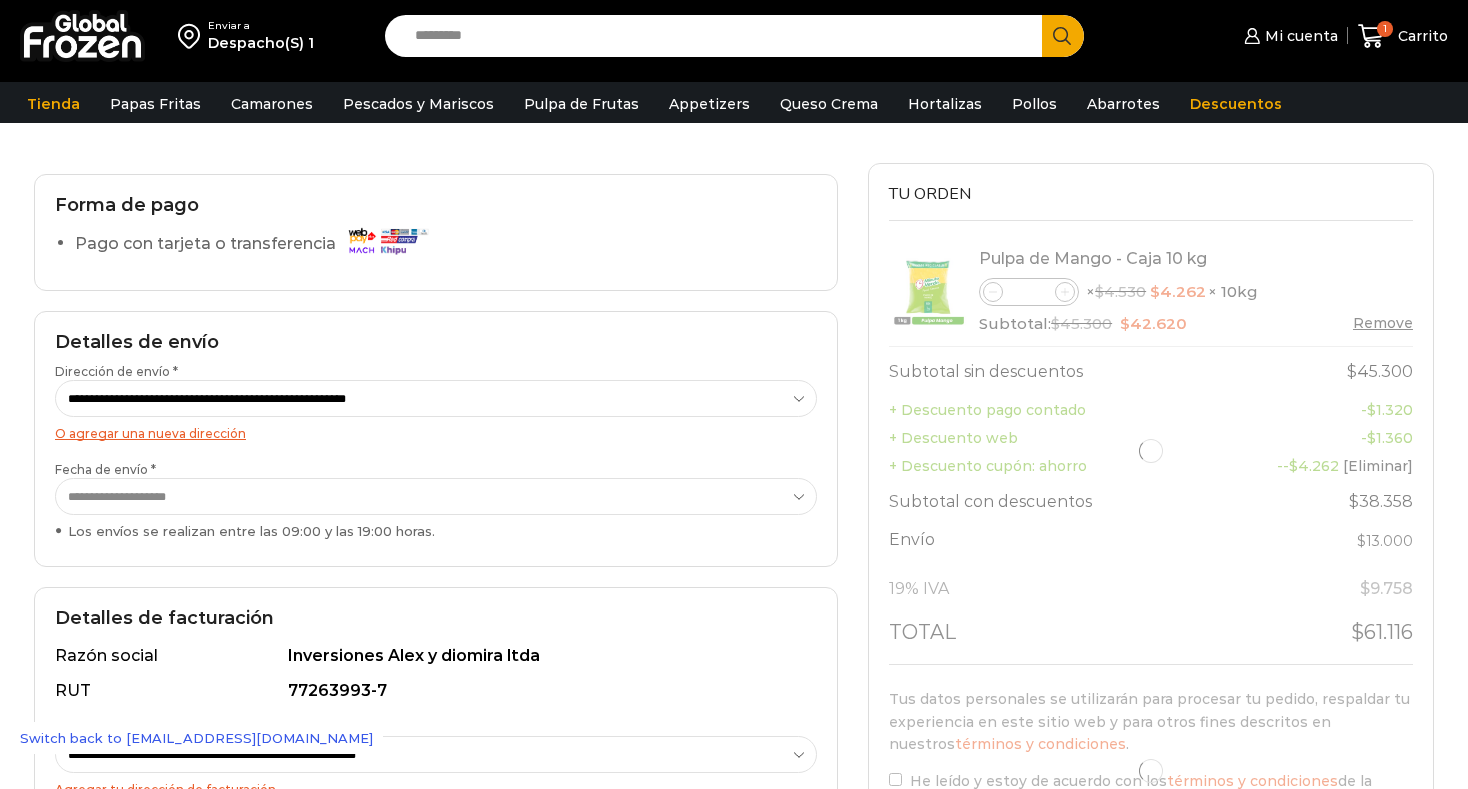 scroll, scrollTop: 0, scrollLeft: 0, axis: both 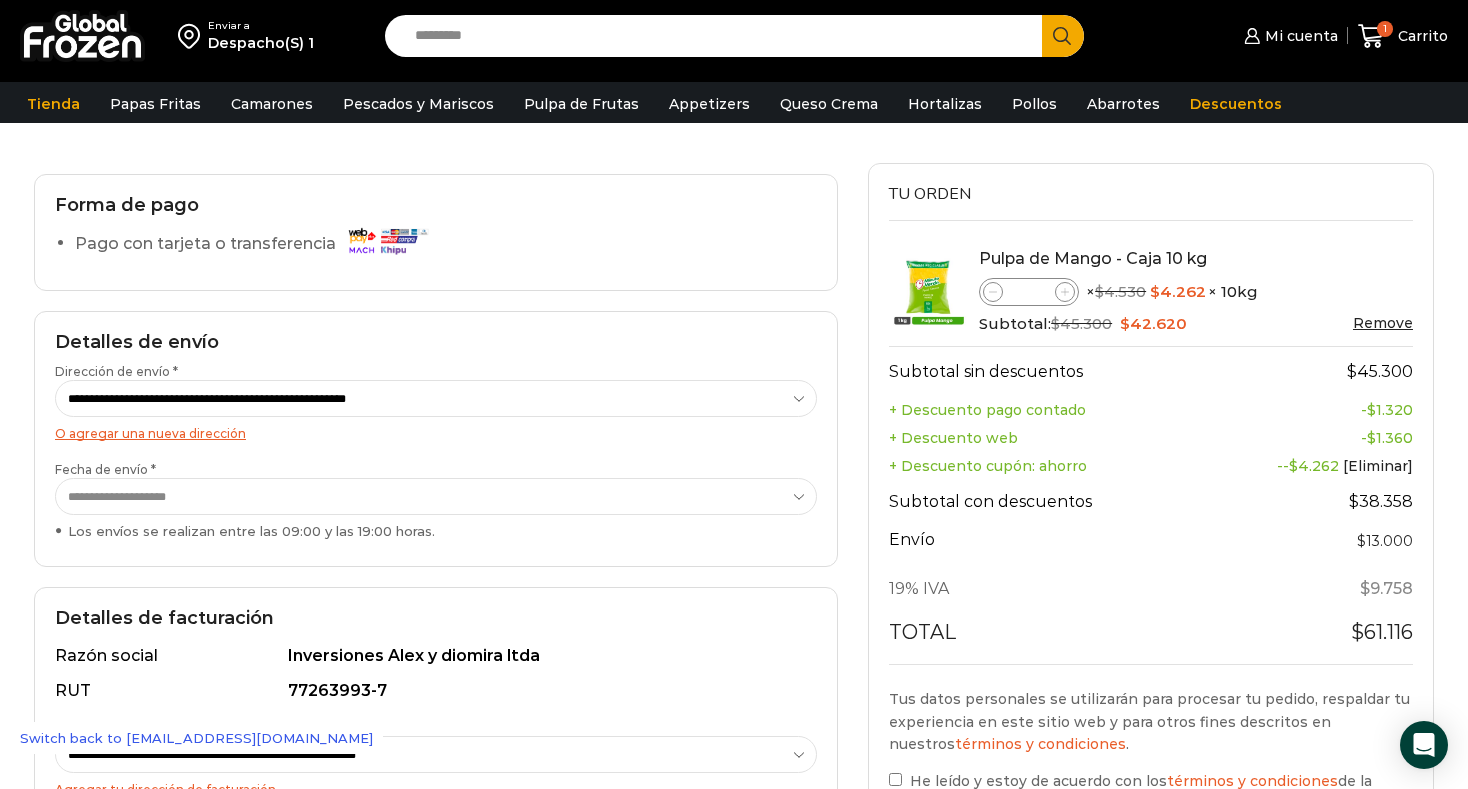 click on "**********" at bounding box center (436, 398) 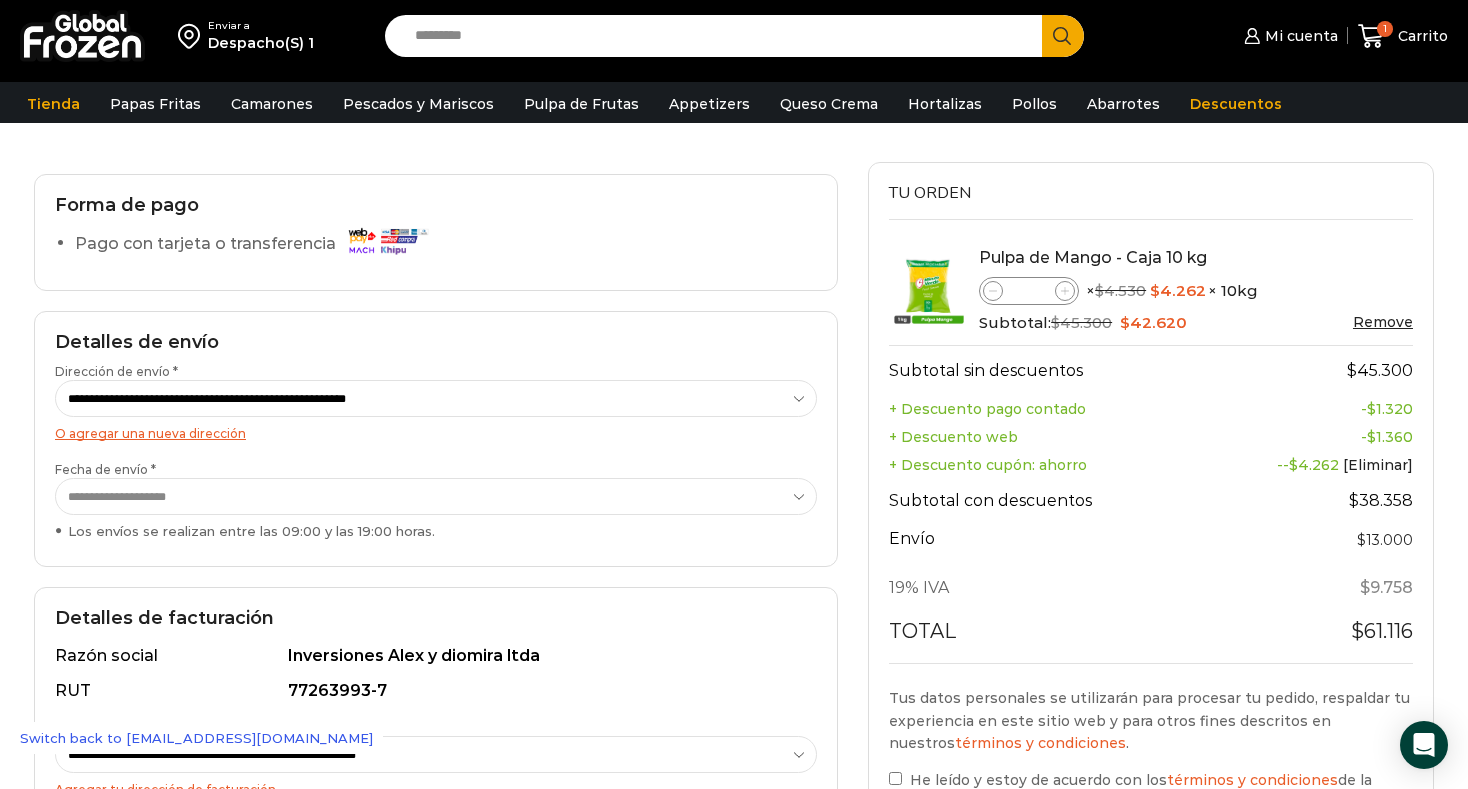 scroll, scrollTop: 133, scrollLeft: 0, axis: vertical 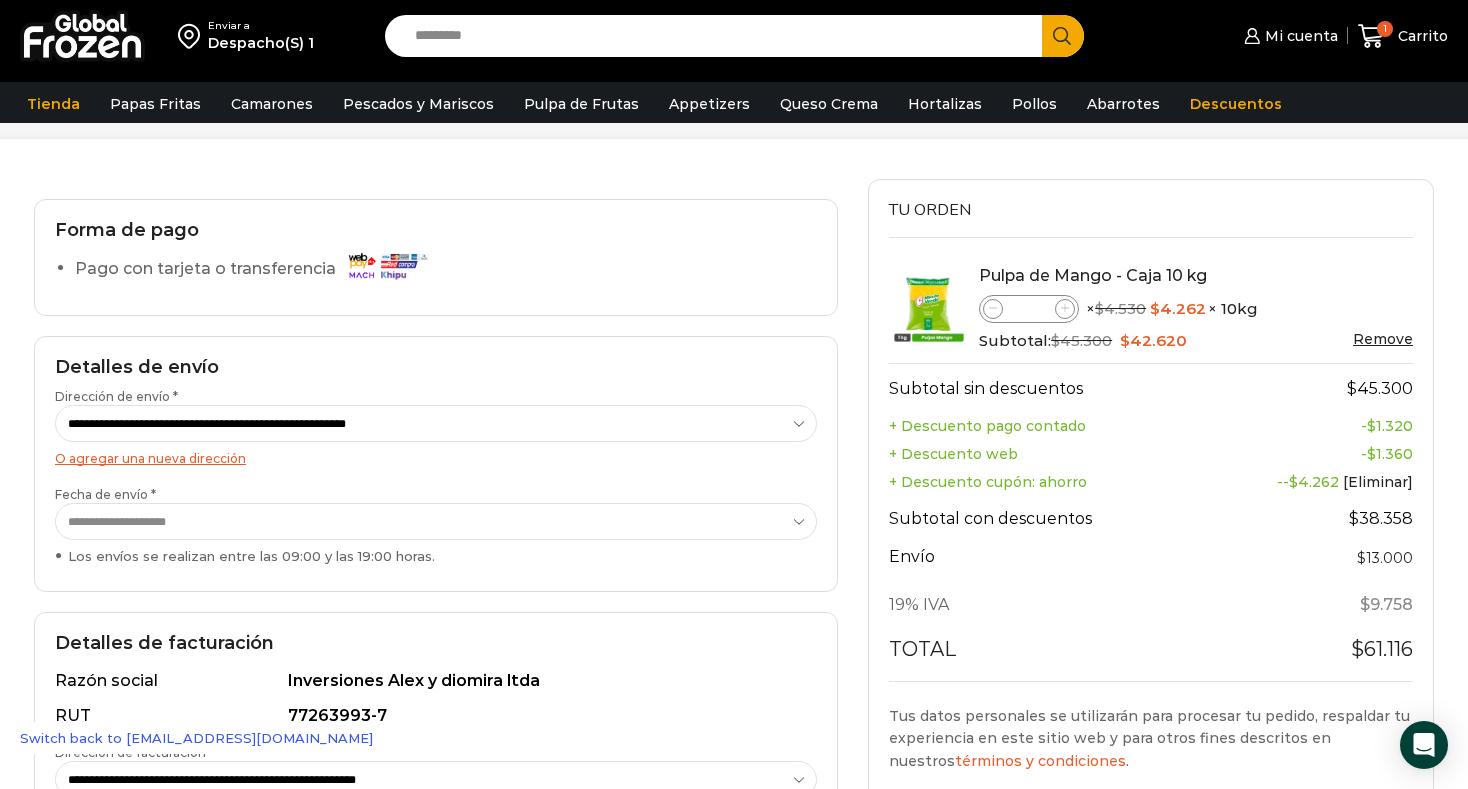 click 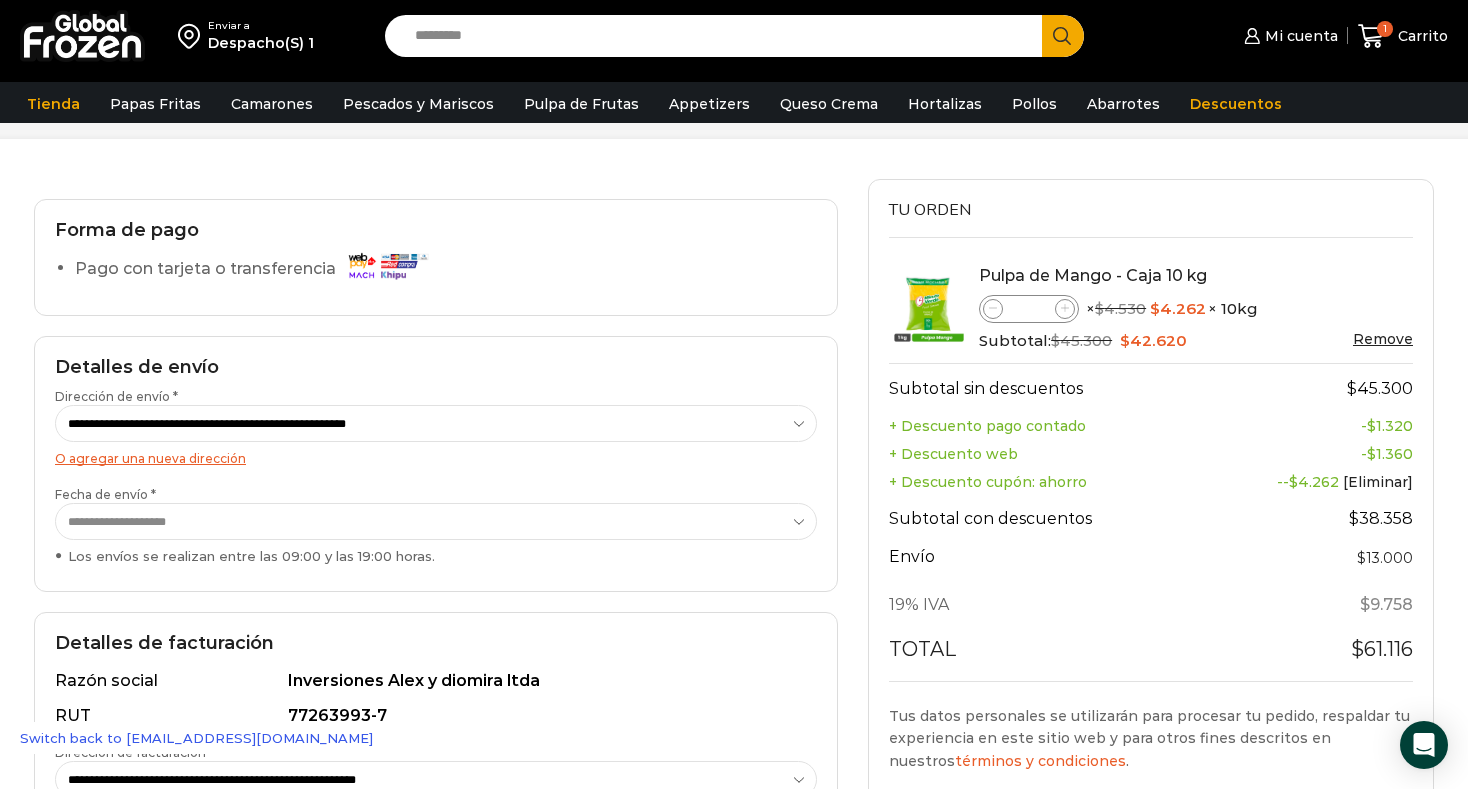 scroll, scrollTop: 0, scrollLeft: 0, axis: both 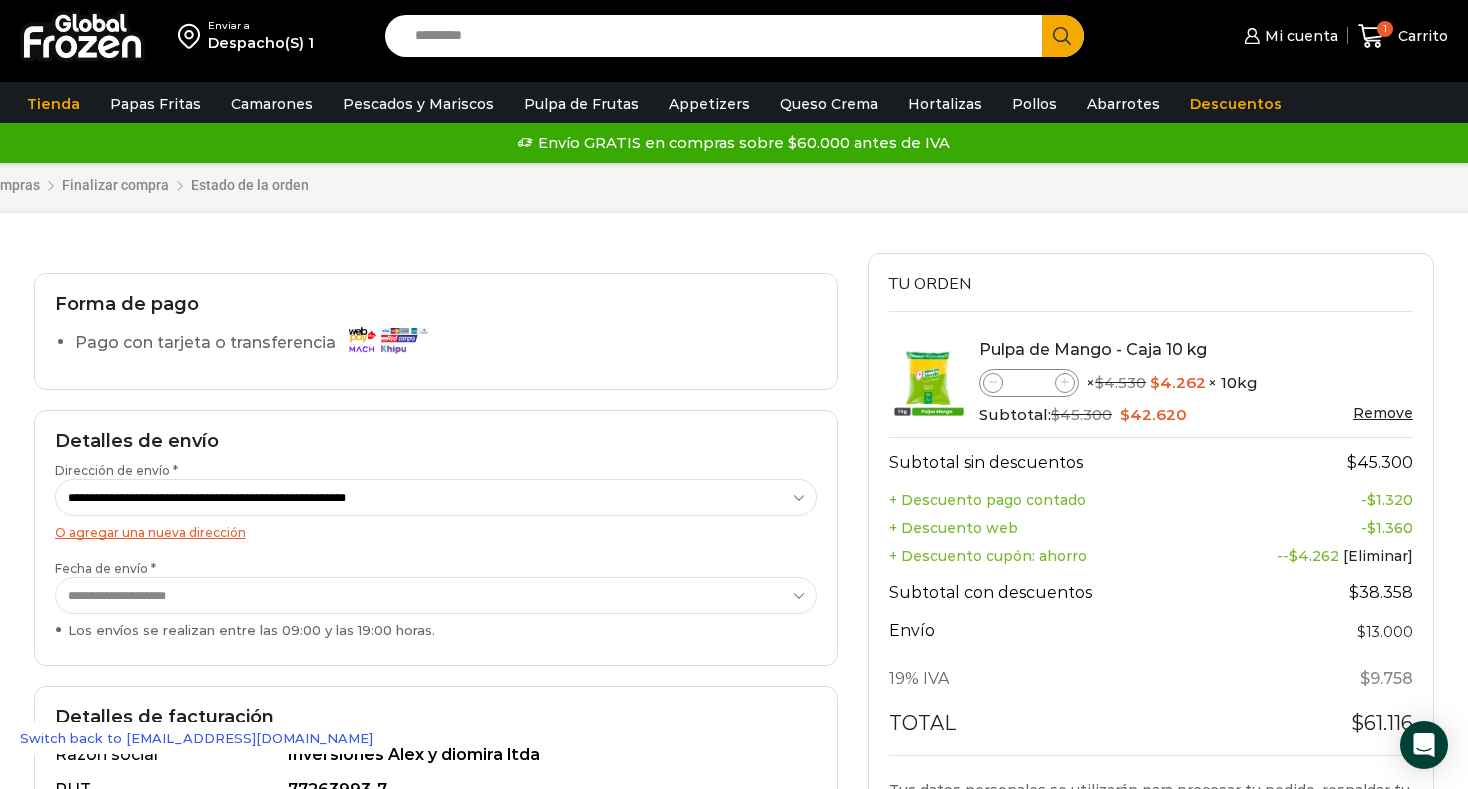 click on "Tu orden
Product
Pulpa de Mango - Caja 10 kg
Pulpa de Mango - Caja 10 kg cantidad
*
×  $ 4.530   Original price was: $4.530. $ 4.262 Current price is: $4.262.  × 10kg
Subtotal:  $ 45.300   Original price was: $45.300. $ 42.620 Current price is: $42.620.                                  Remove
$" at bounding box center (1151, 620) 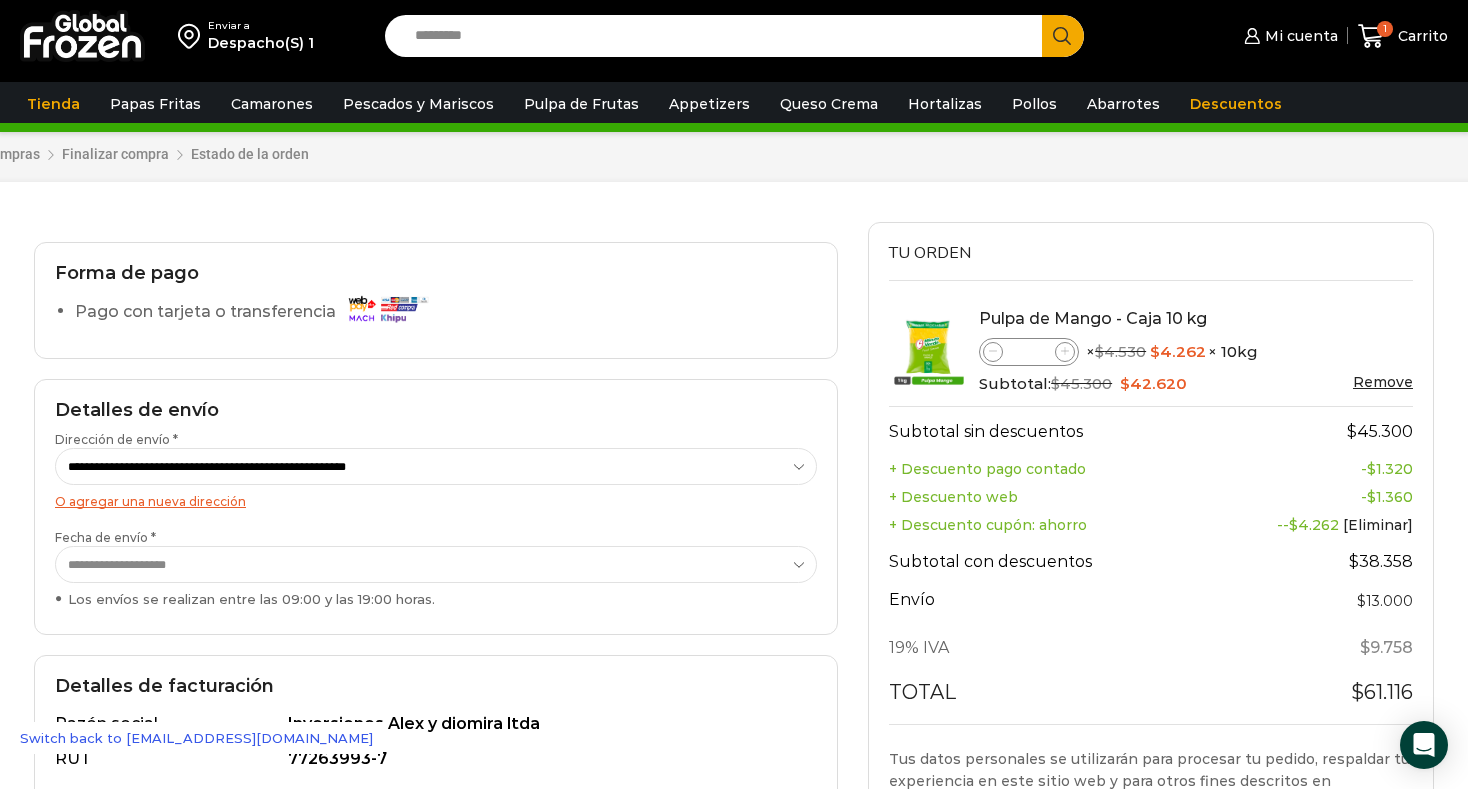 scroll, scrollTop: 65, scrollLeft: 0, axis: vertical 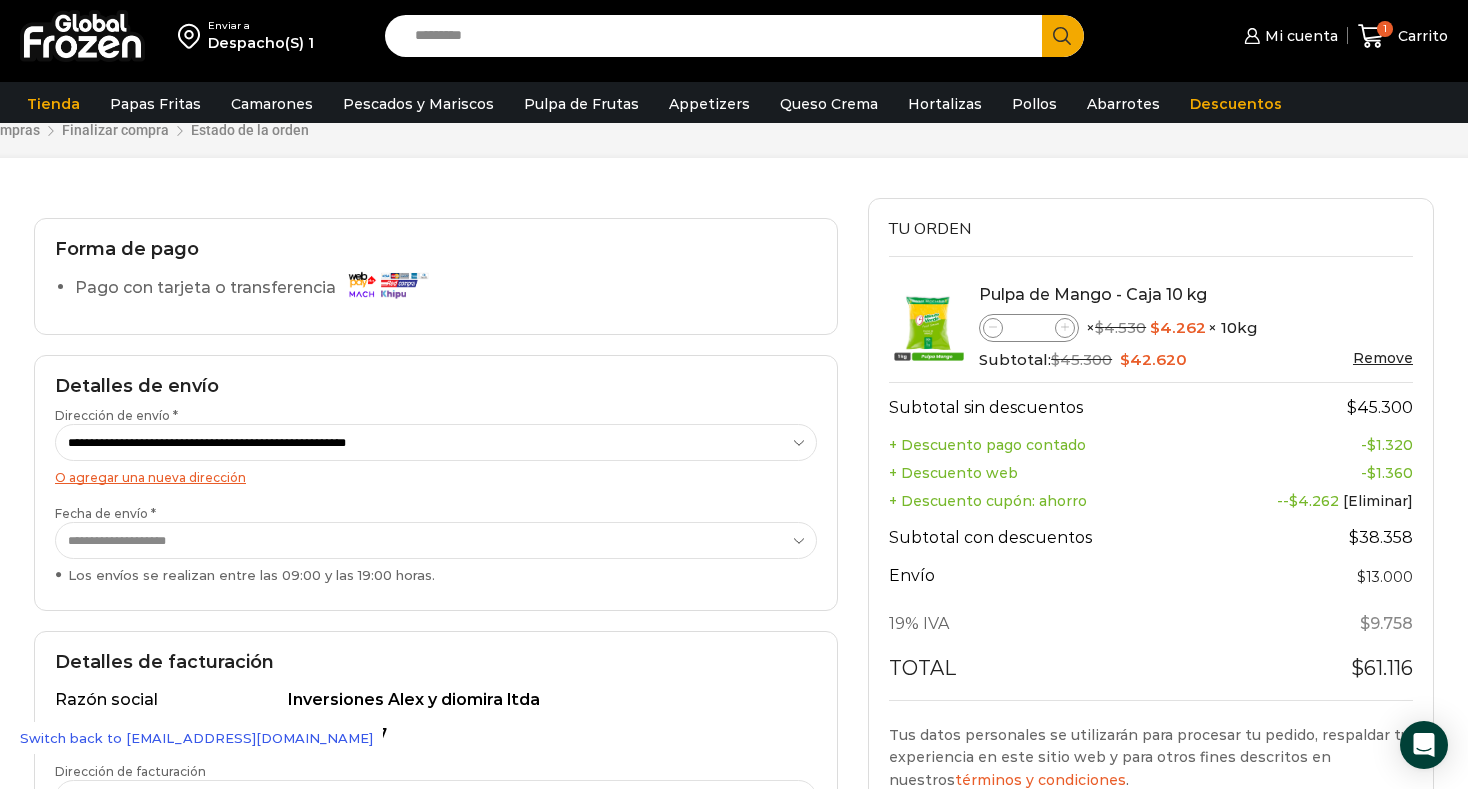 click at bounding box center [1065, 328] 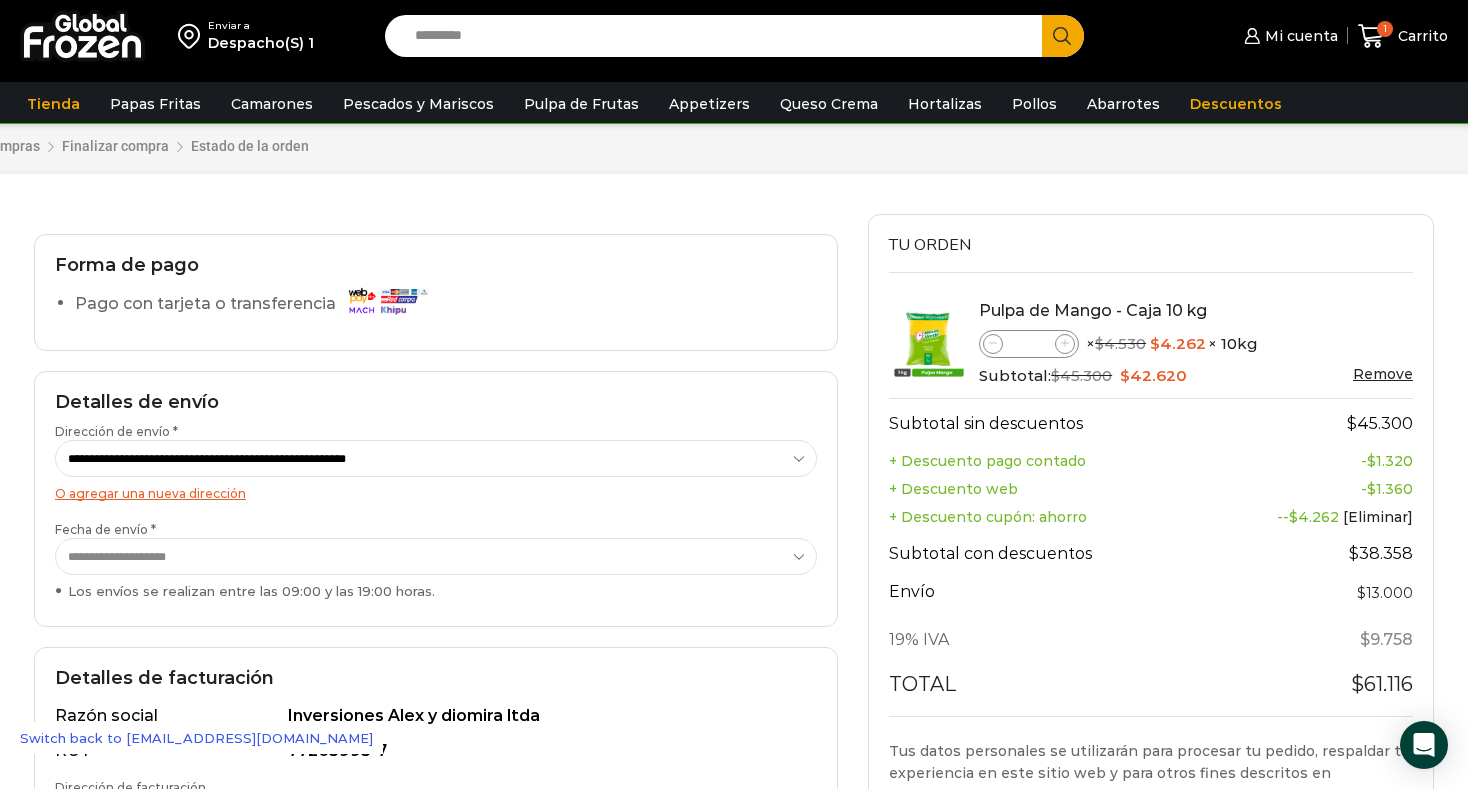 scroll, scrollTop: 0, scrollLeft: 0, axis: both 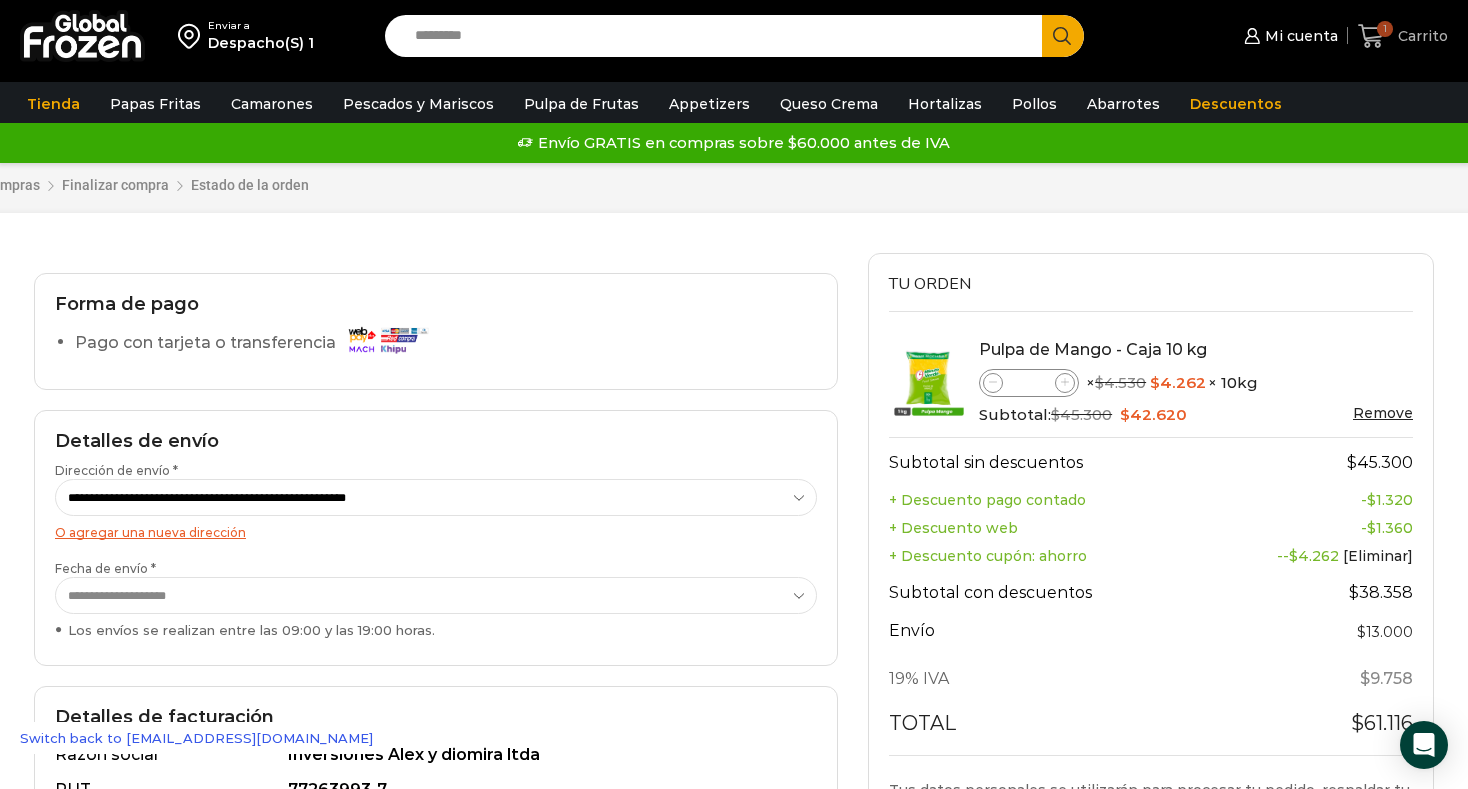click on "Carrito" at bounding box center [1420, 36] 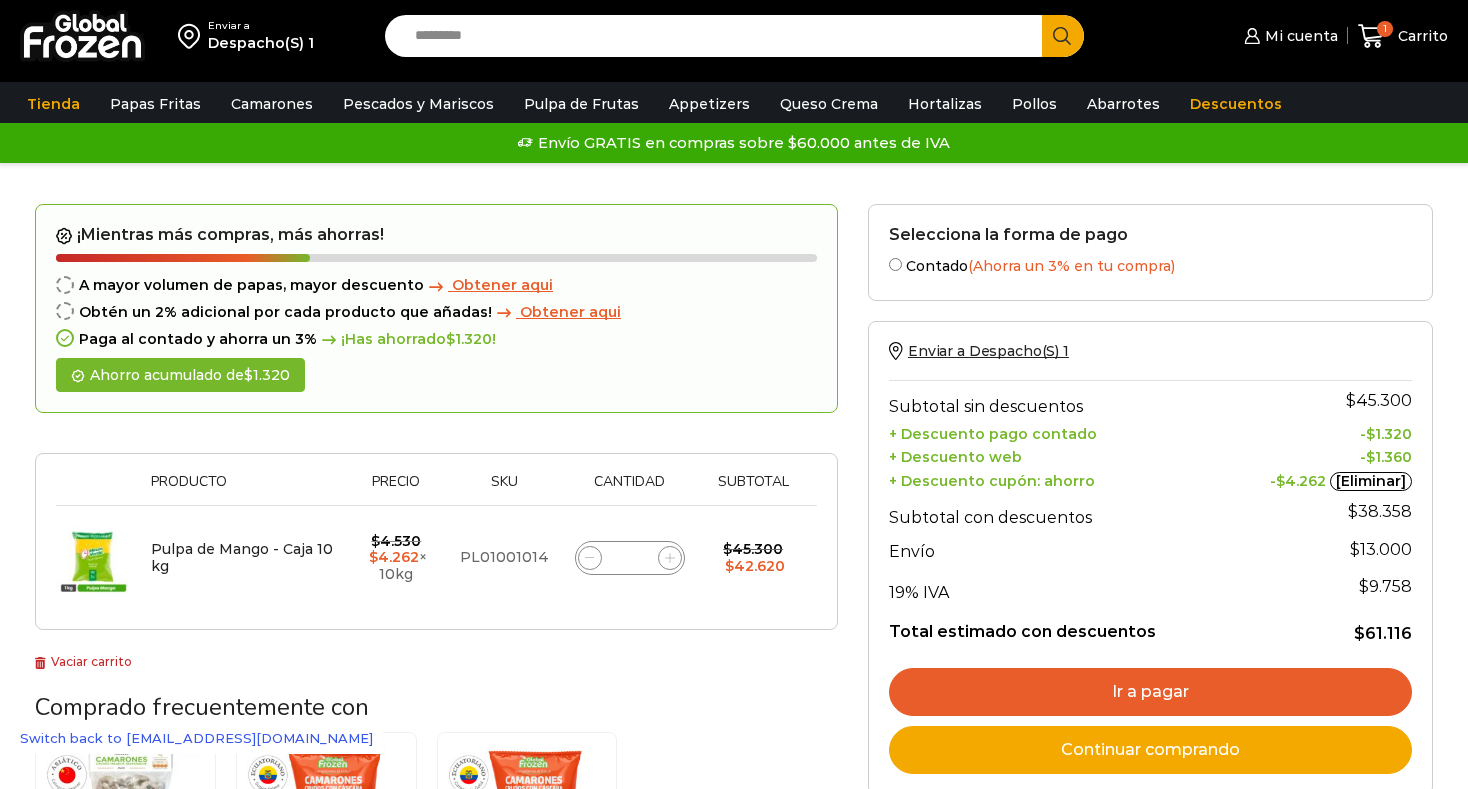 scroll, scrollTop: 0, scrollLeft: 0, axis: both 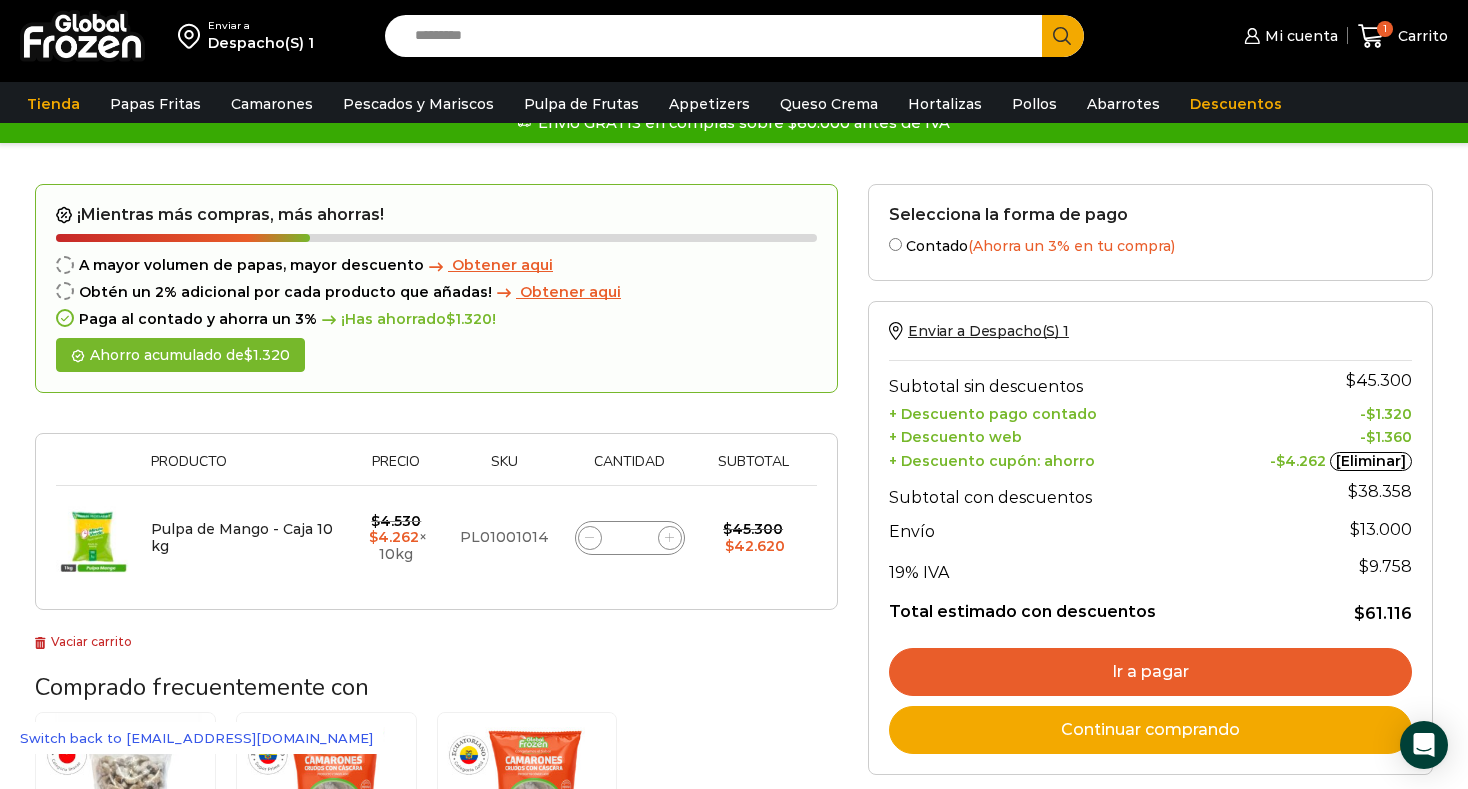 click 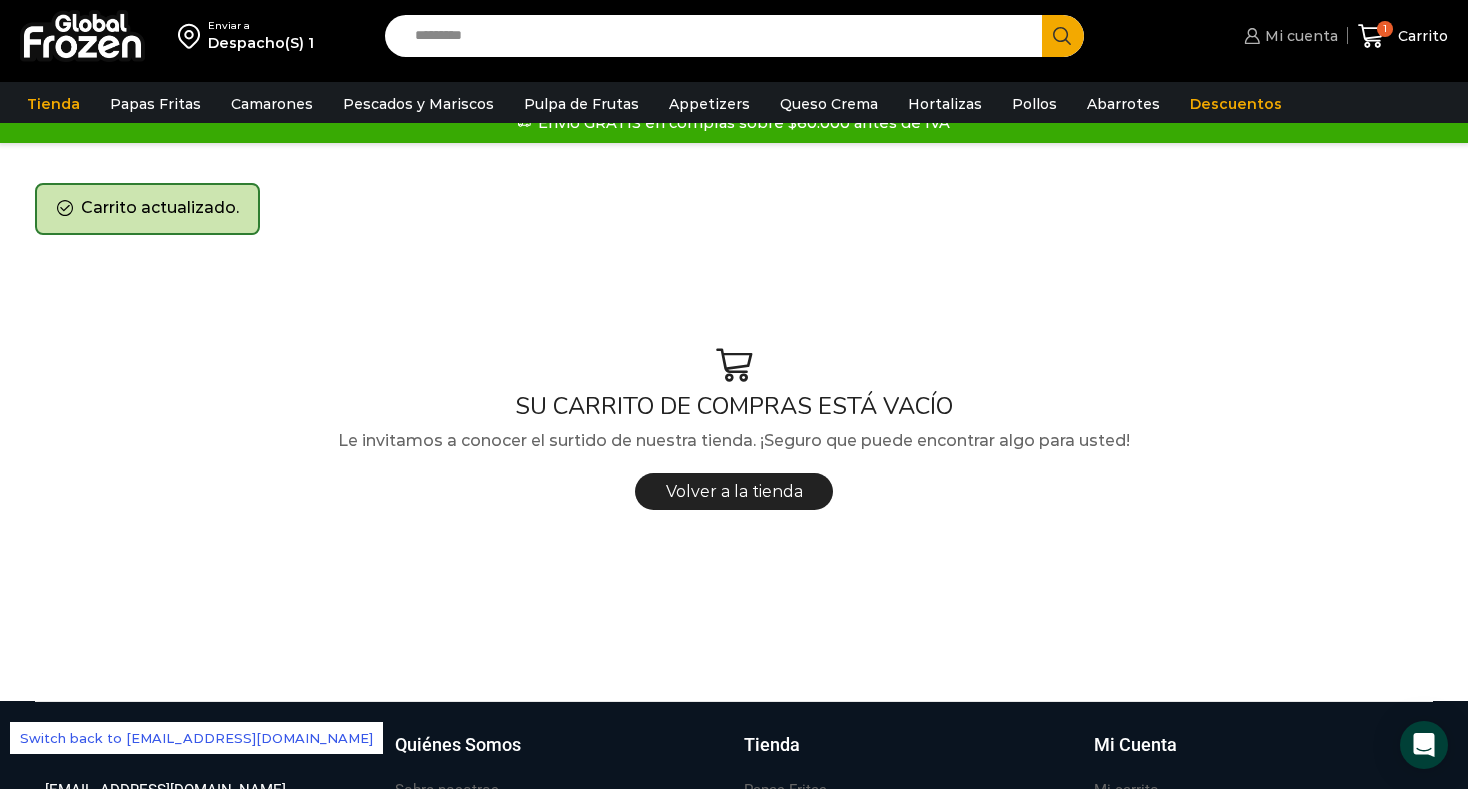 click on "Mi cuenta" at bounding box center (1299, 36) 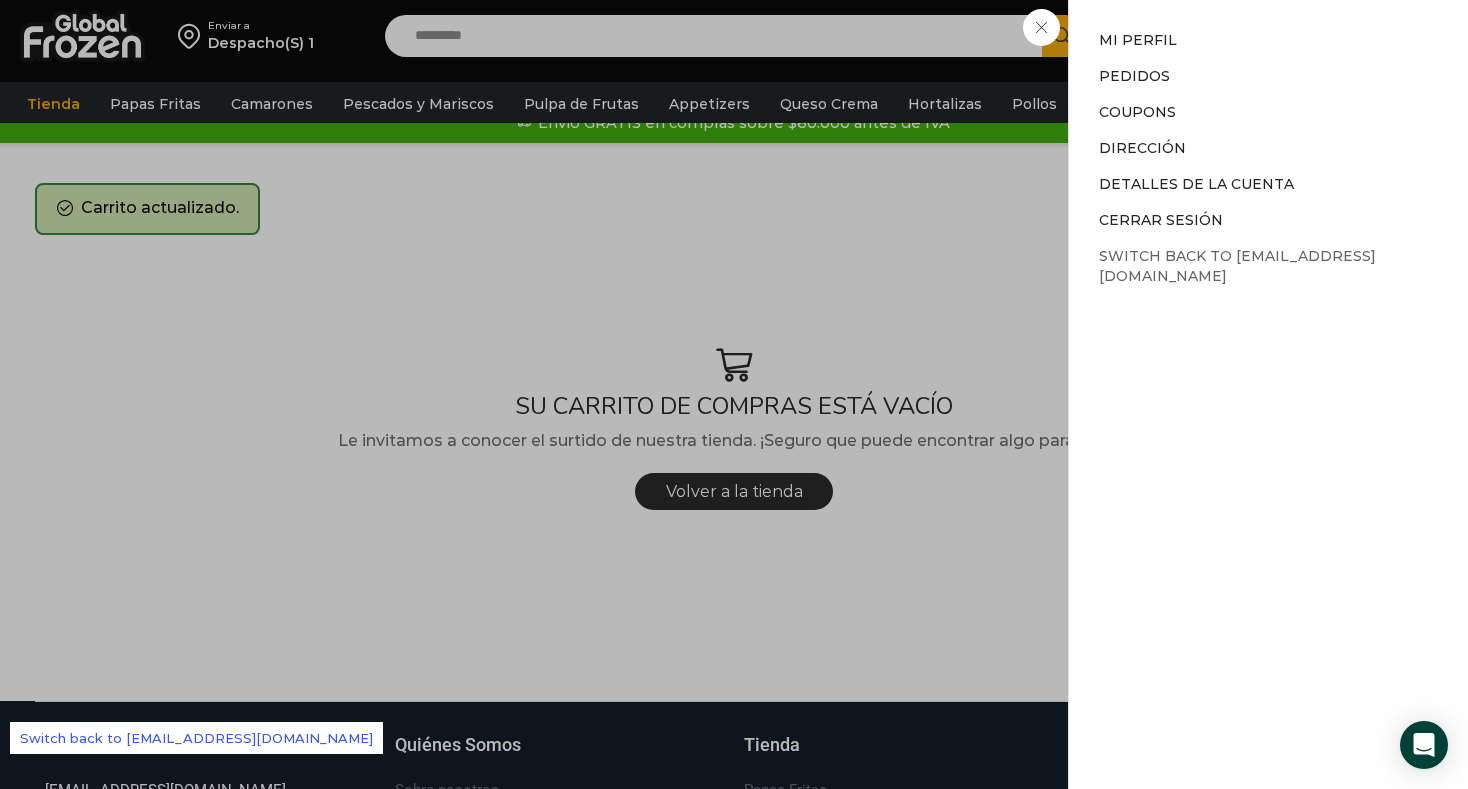 click on "Switch back to [EMAIL_ADDRESS][DOMAIN_NAME]" at bounding box center (1237, 266) 